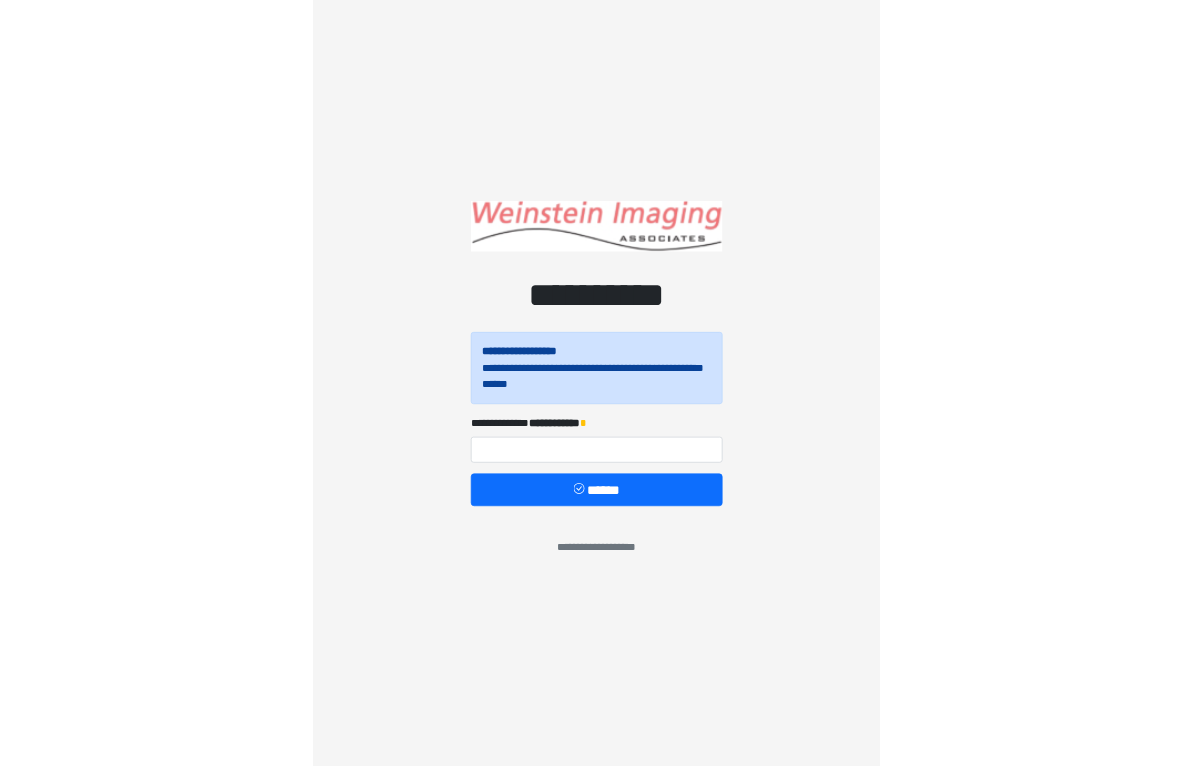 scroll, scrollTop: 0, scrollLeft: 0, axis: both 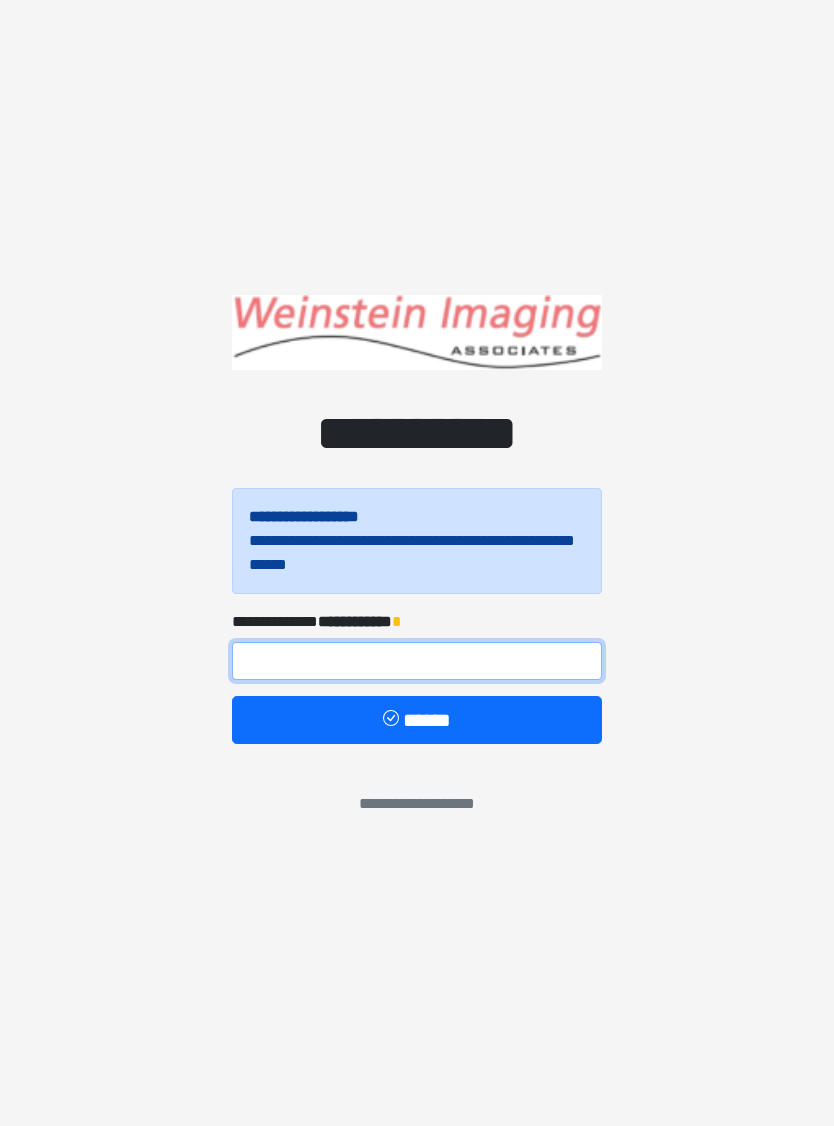 click at bounding box center (417, 661) 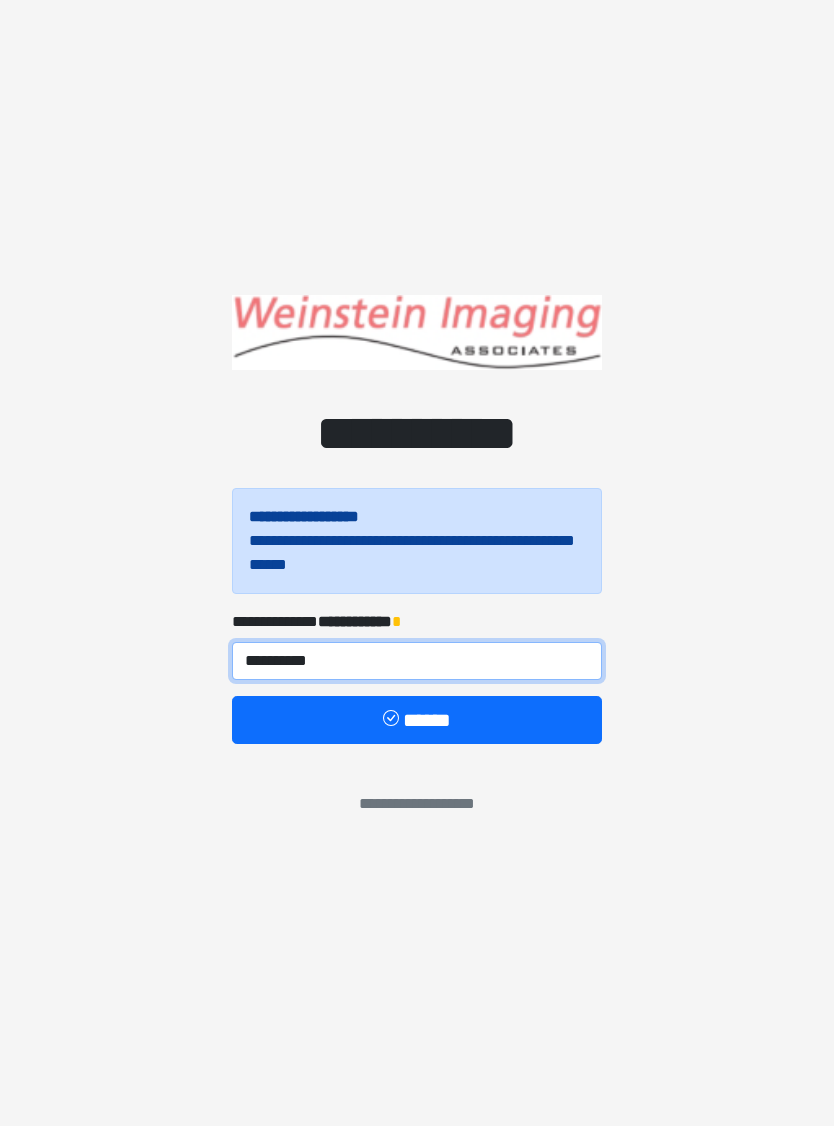 type on "**********" 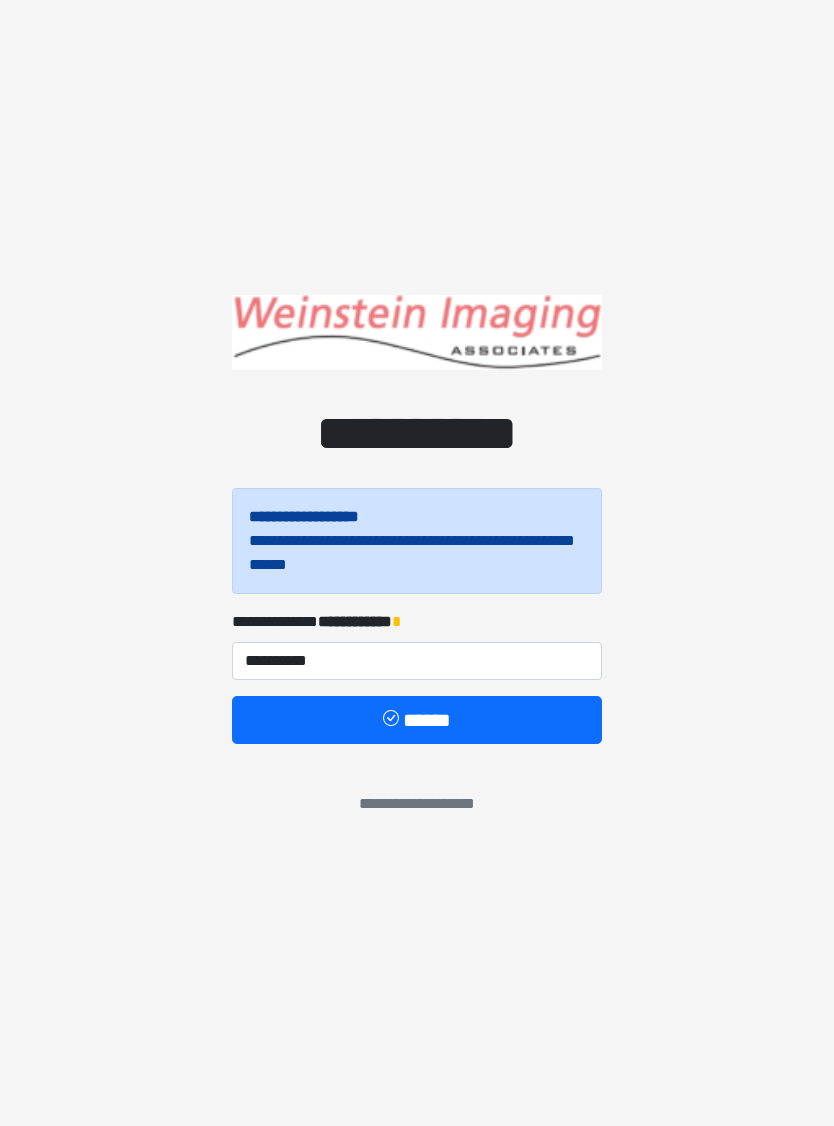 click on "******" at bounding box center [417, 720] 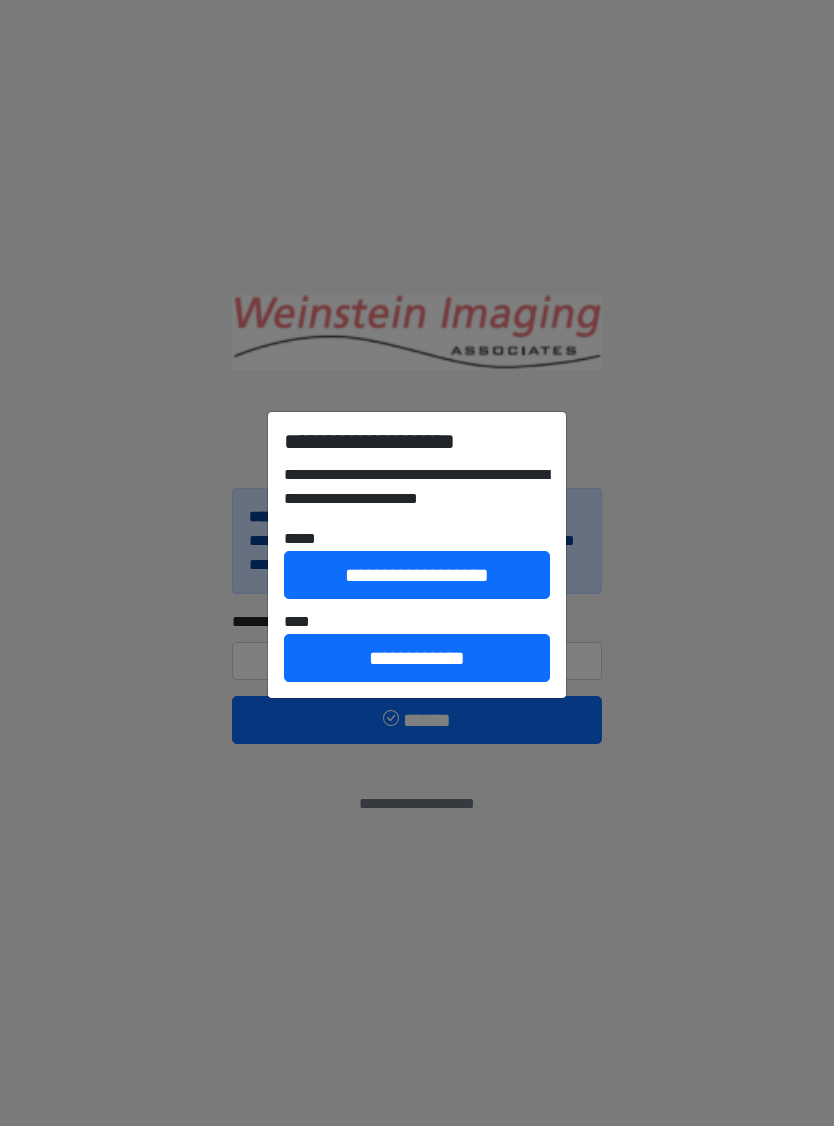 click on "**********" at bounding box center [417, 563] 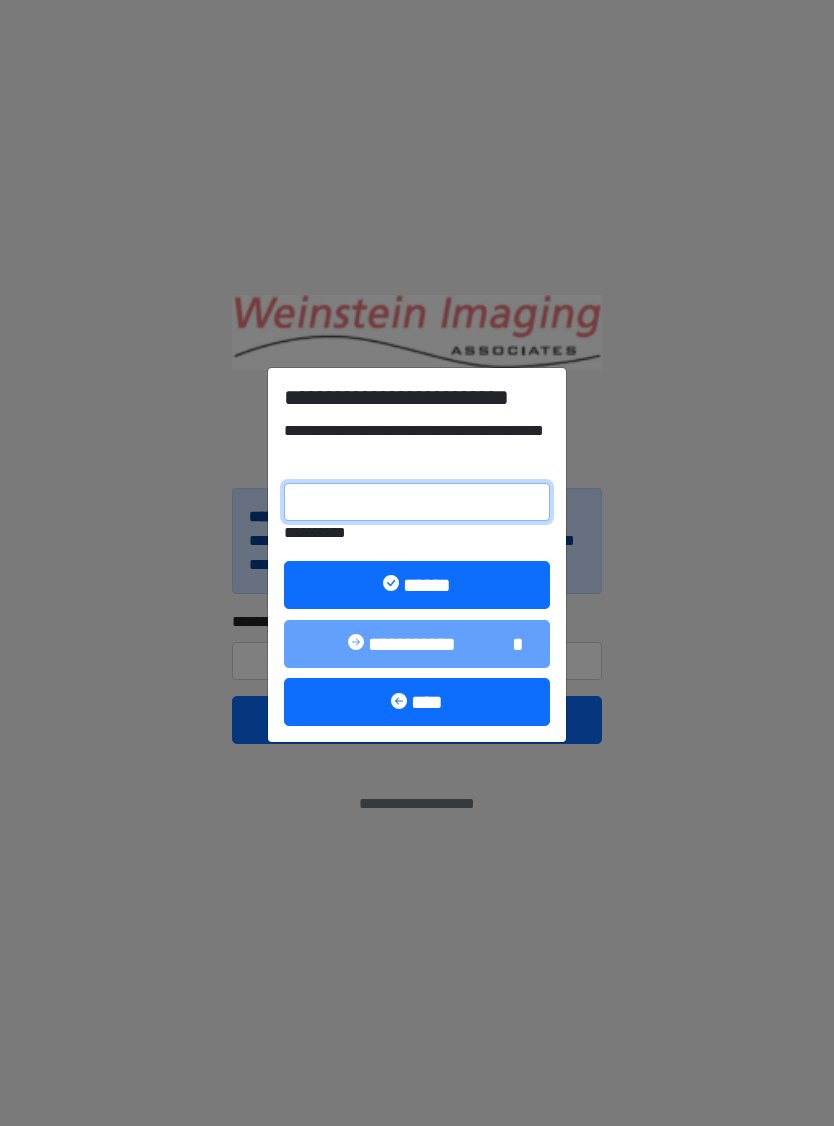 click on "**********" at bounding box center [417, 502] 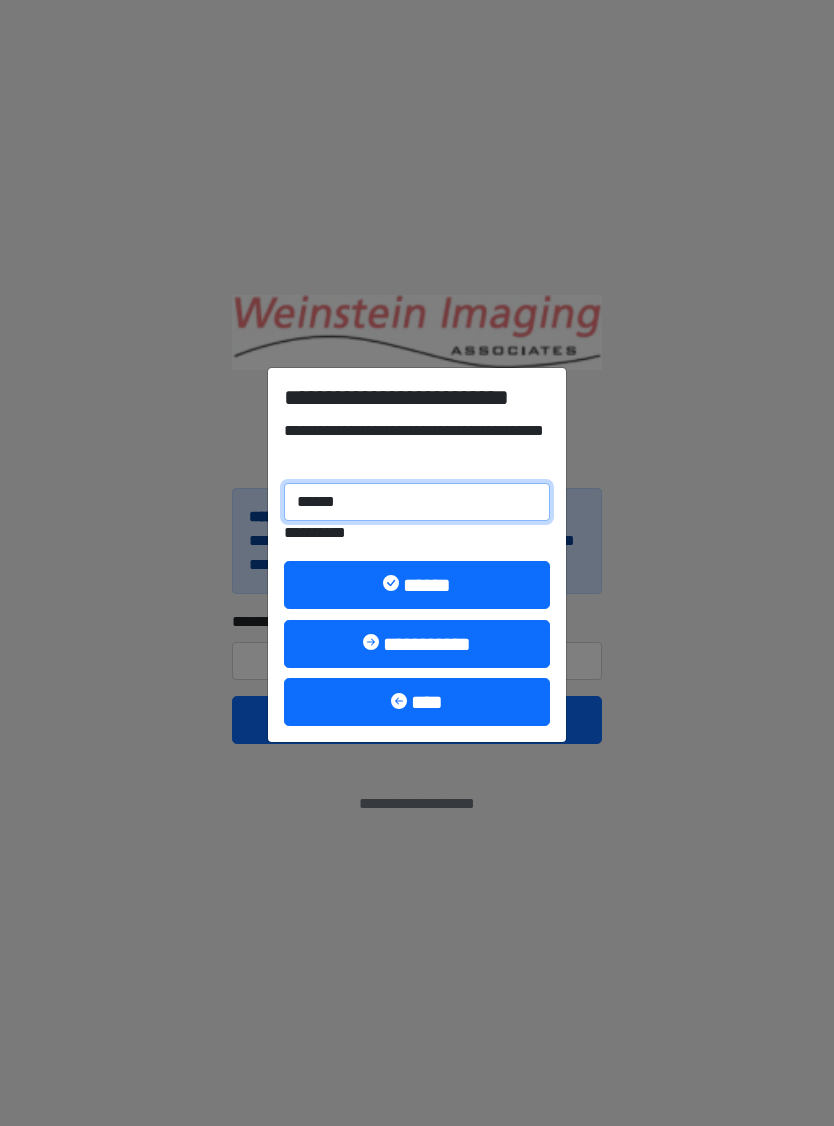 type on "******" 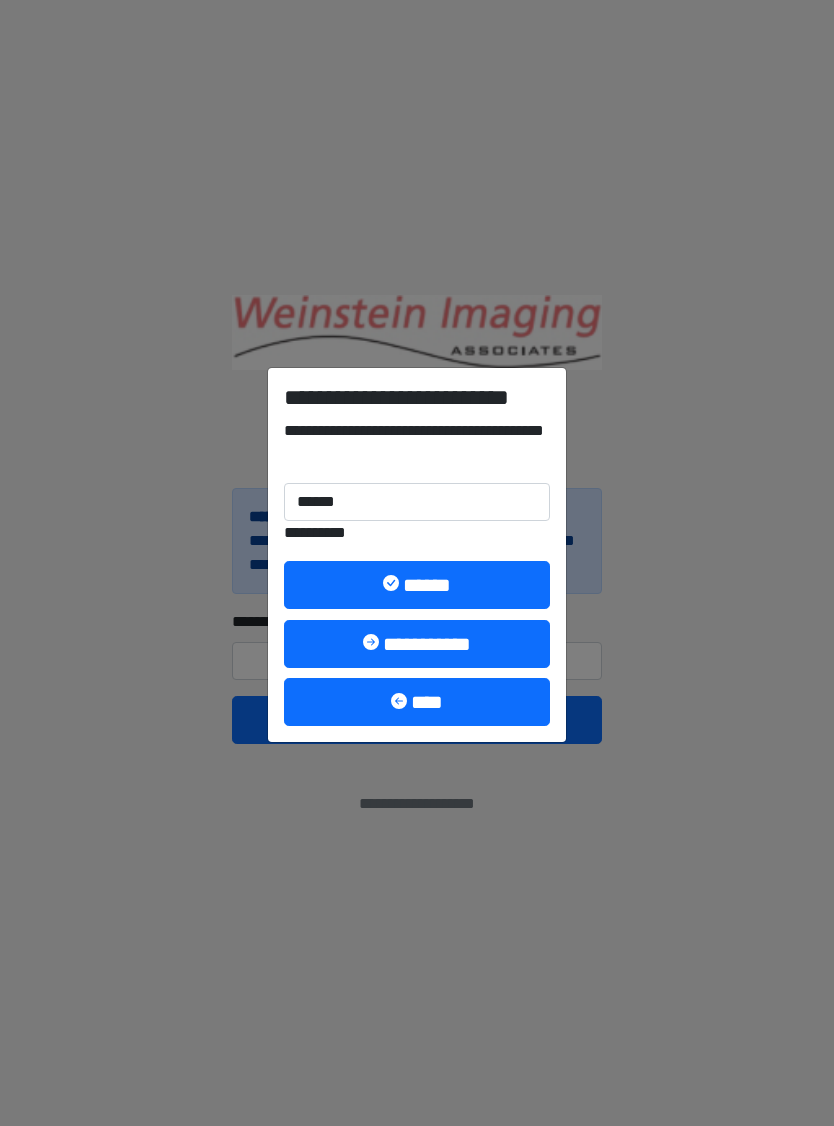 click on "******" at bounding box center (417, 585) 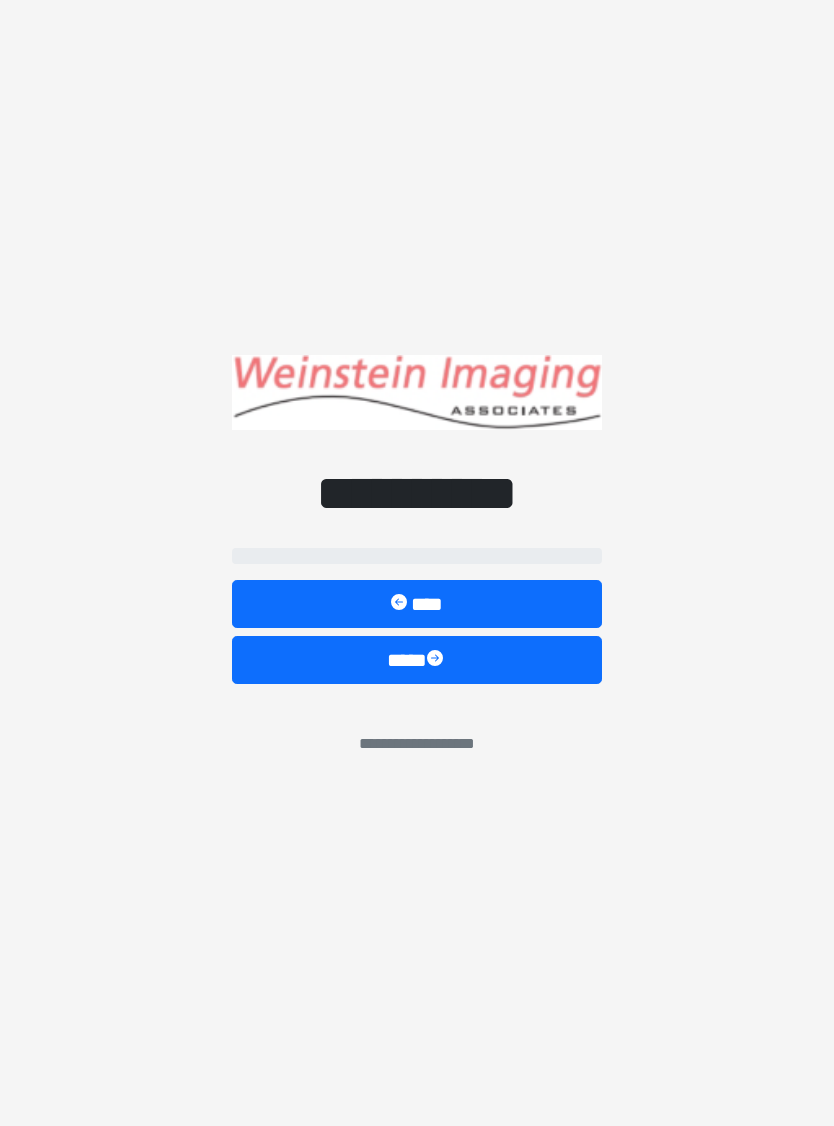 select on "*****" 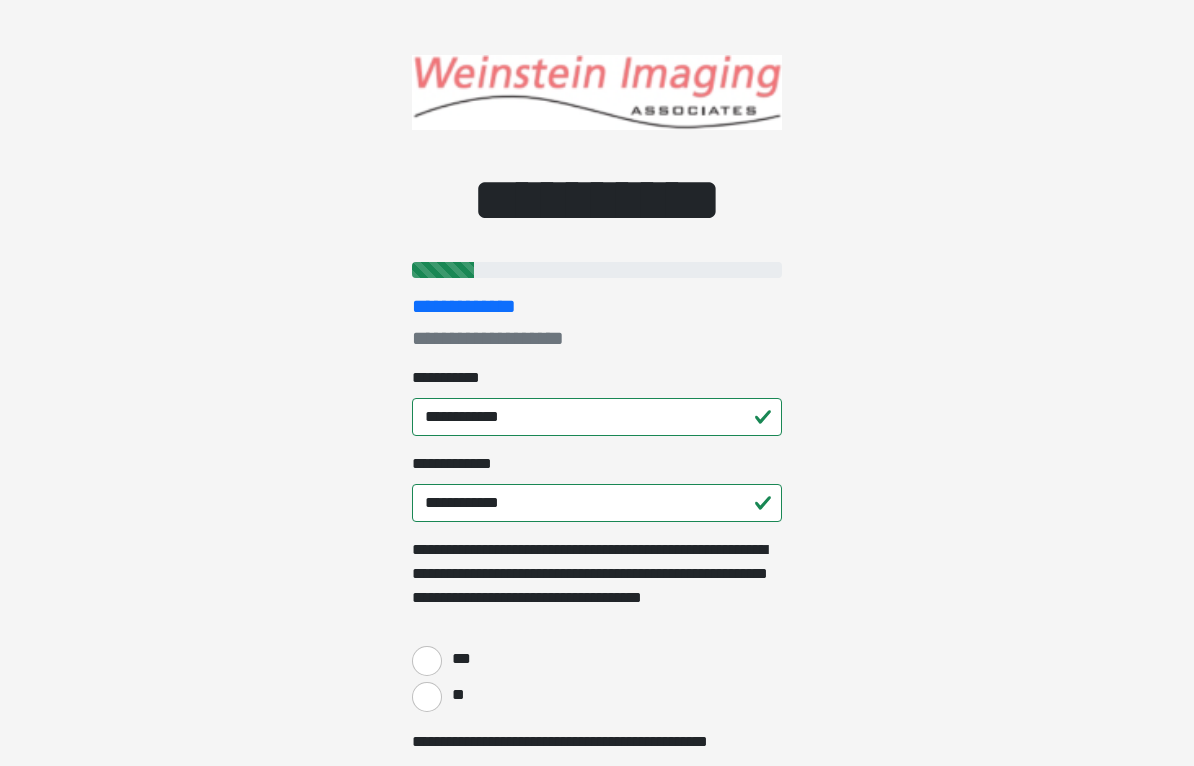 click on "***" at bounding box center (427, 661) 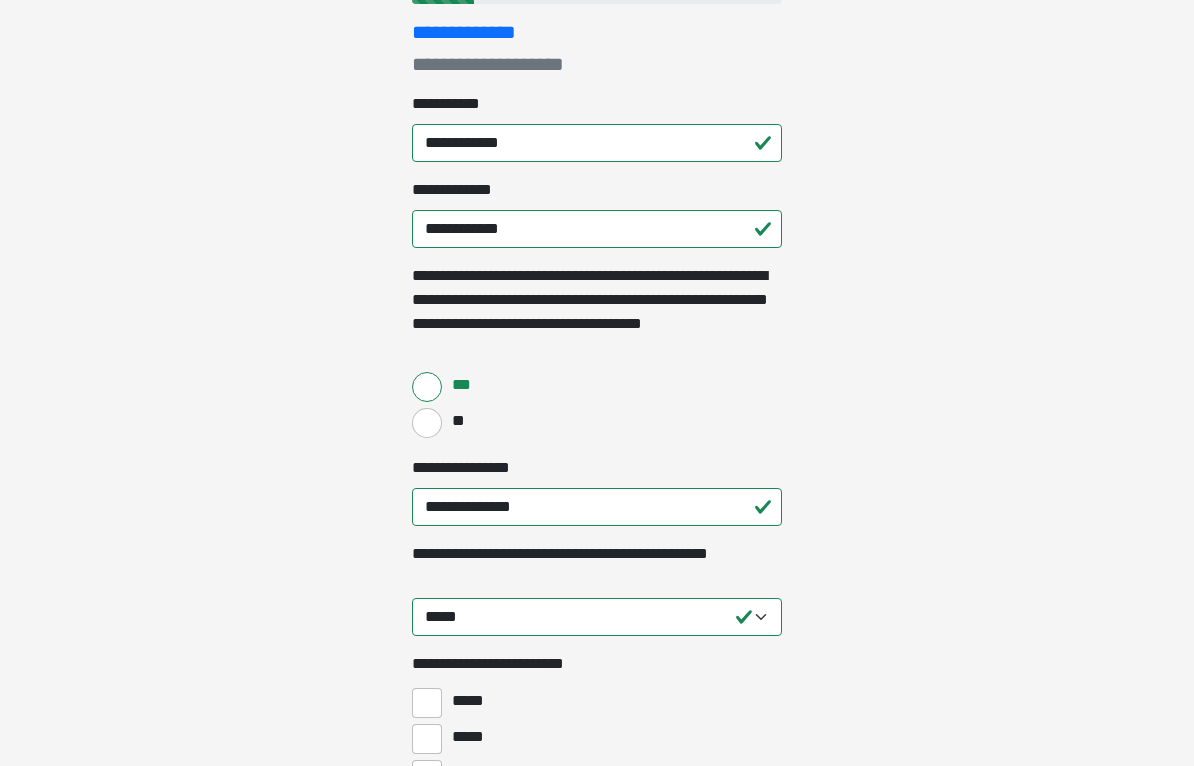 scroll, scrollTop: 272, scrollLeft: 0, axis: vertical 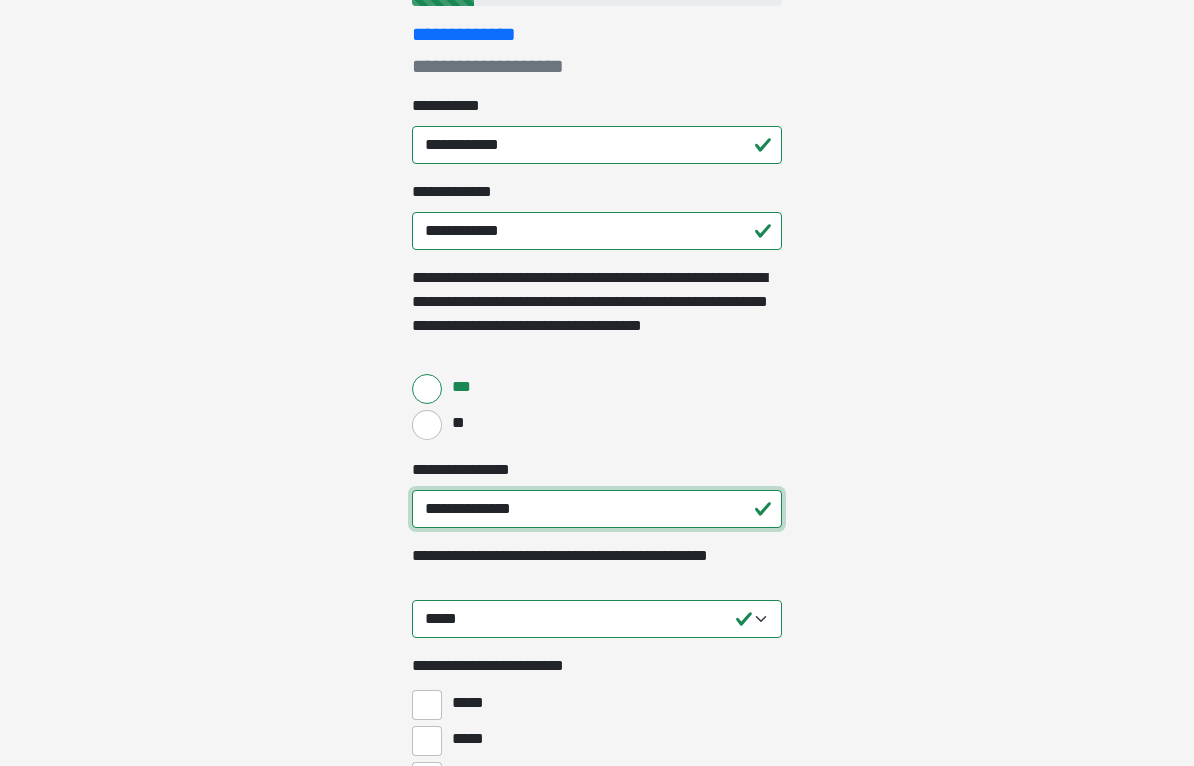 click on "**********" at bounding box center [597, 509] 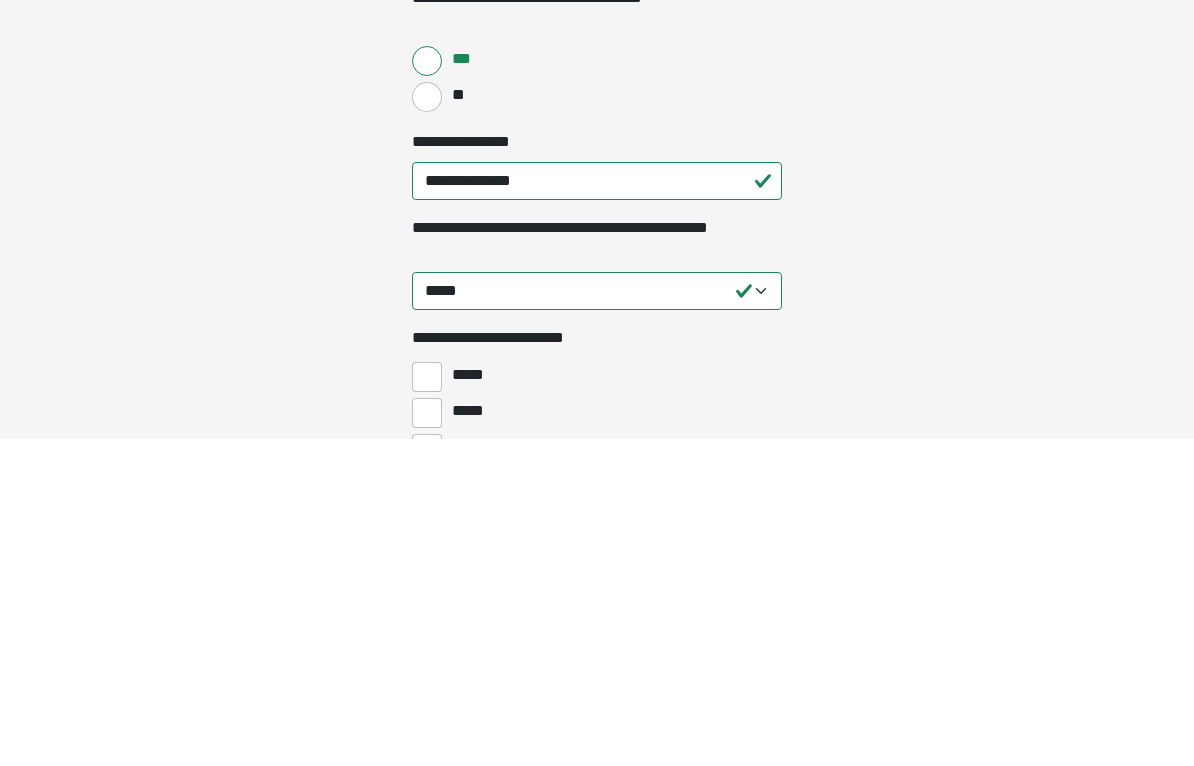 click on "**********" at bounding box center (597, 619) 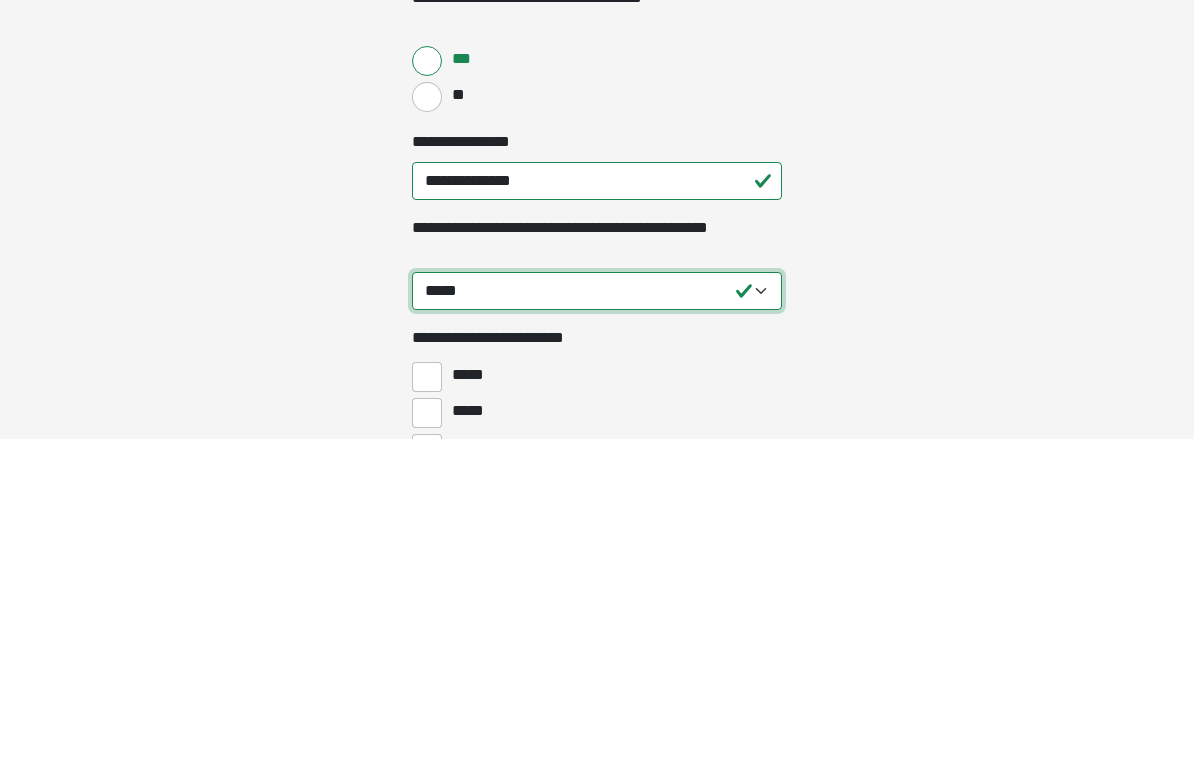 scroll, scrollTop: 600, scrollLeft: 0, axis: vertical 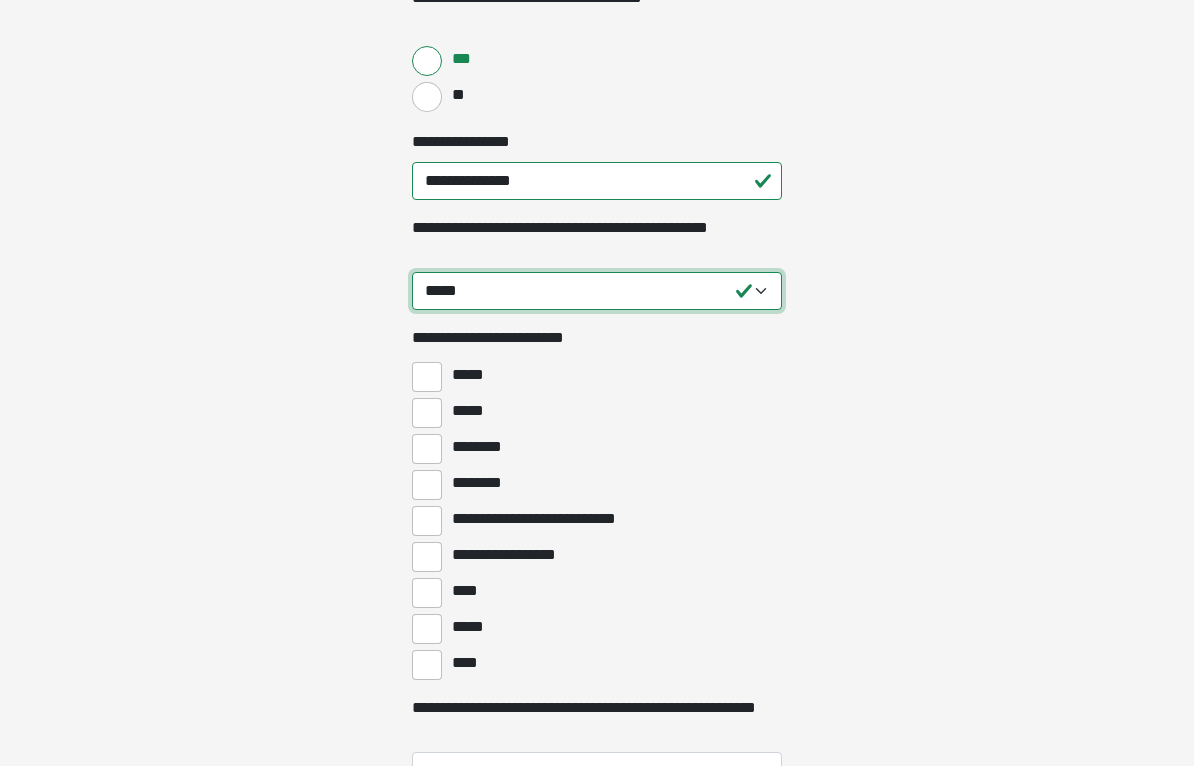 select on "****" 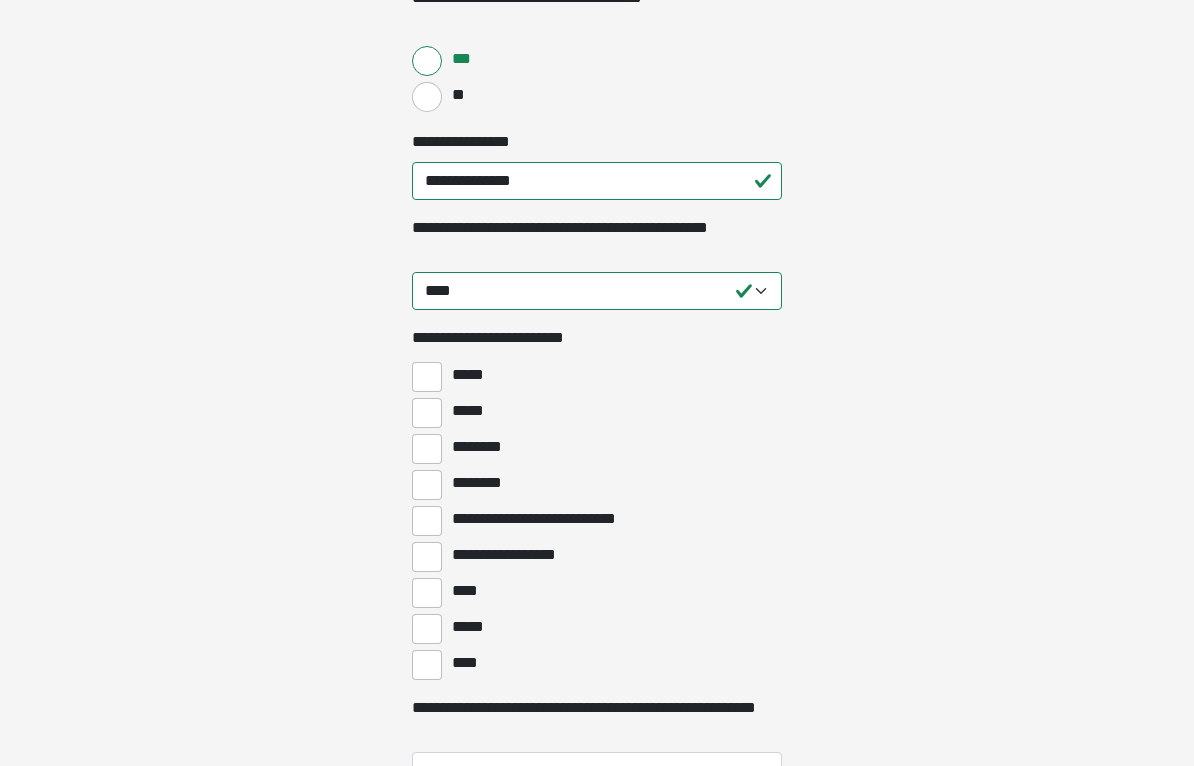 click on "********" at bounding box center (427, 485) 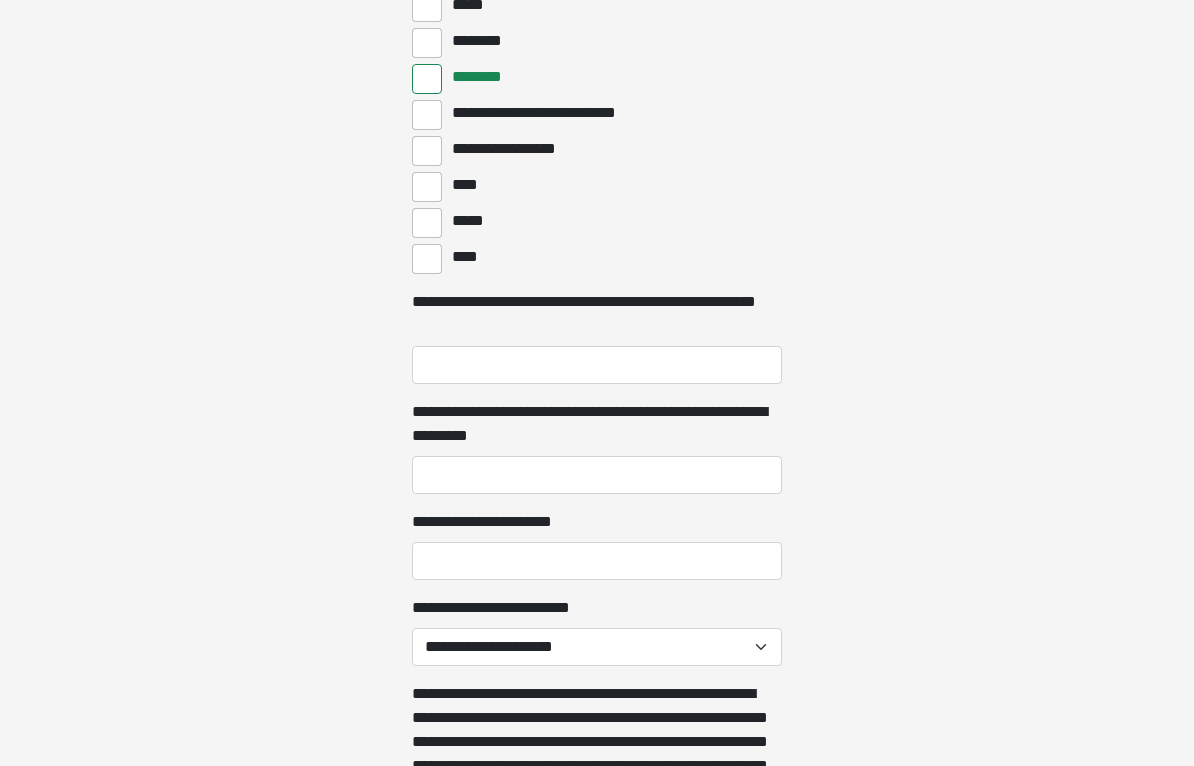 scroll, scrollTop: 1003, scrollLeft: 0, axis: vertical 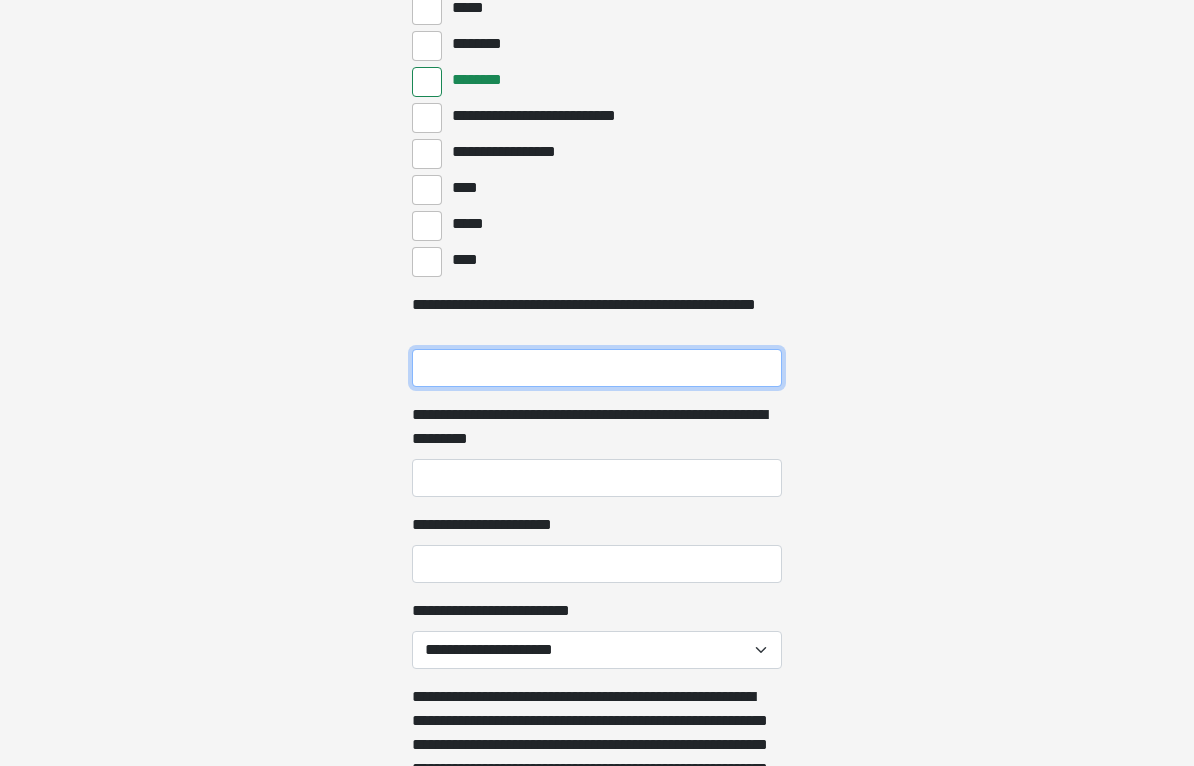 click on "**********" at bounding box center (597, 368) 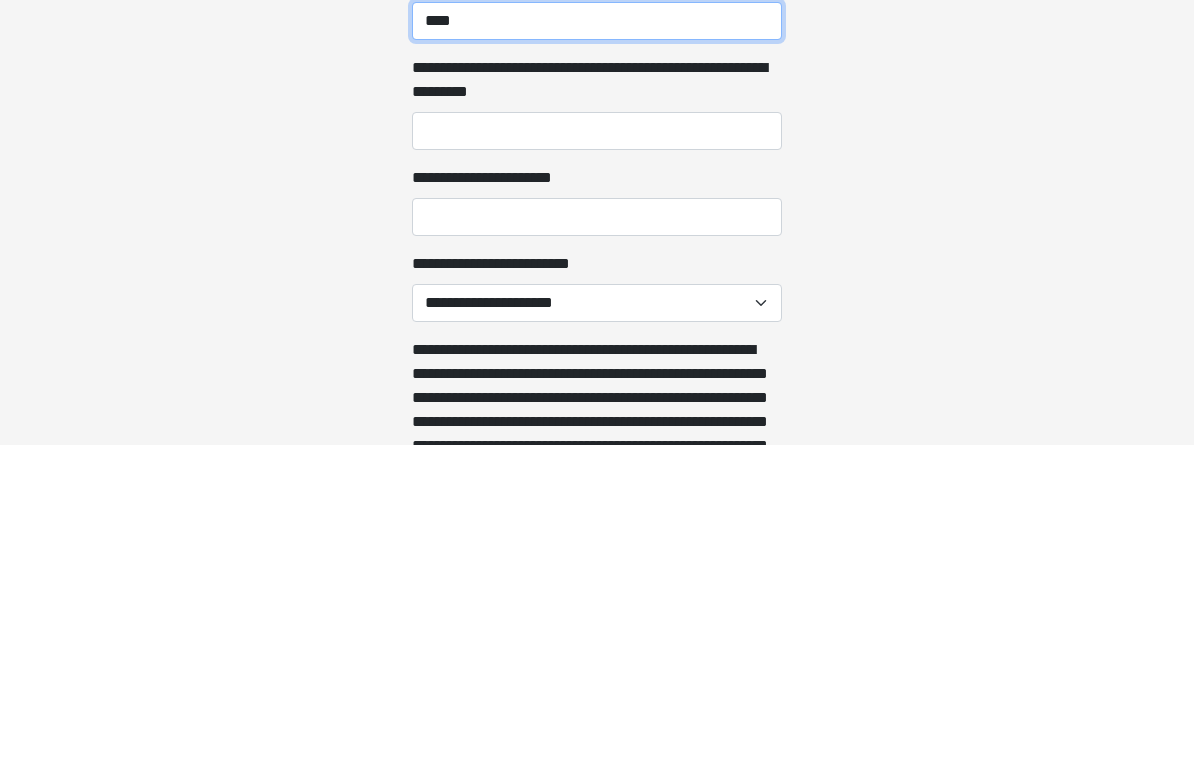 scroll, scrollTop: 1029, scrollLeft: 0, axis: vertical 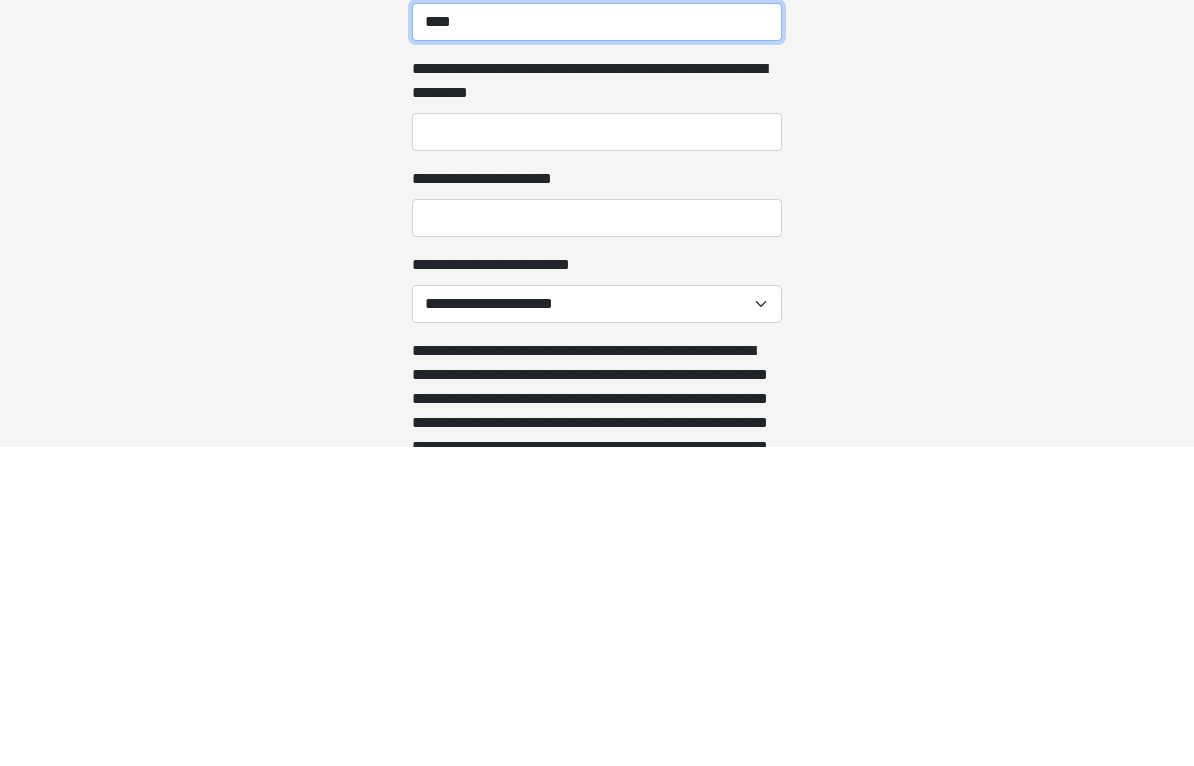 type on "****" 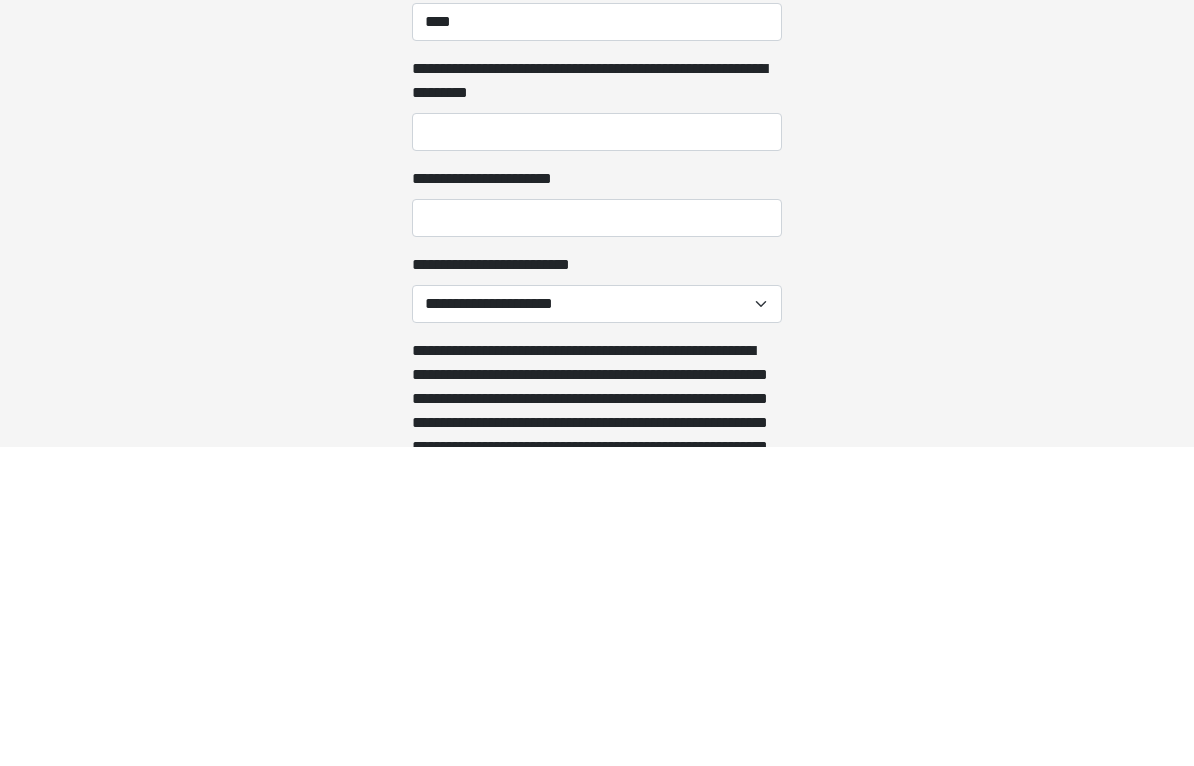 click on "**********" at bounding box center [597, 452] 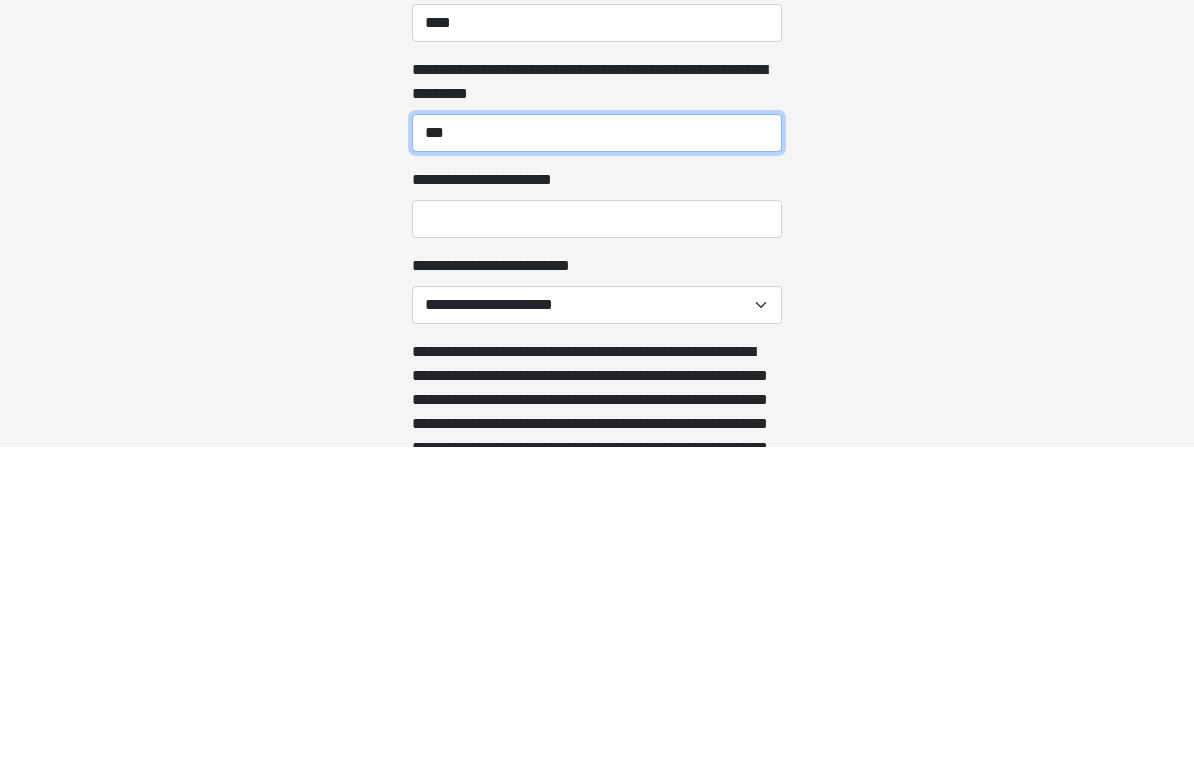 type on "***" 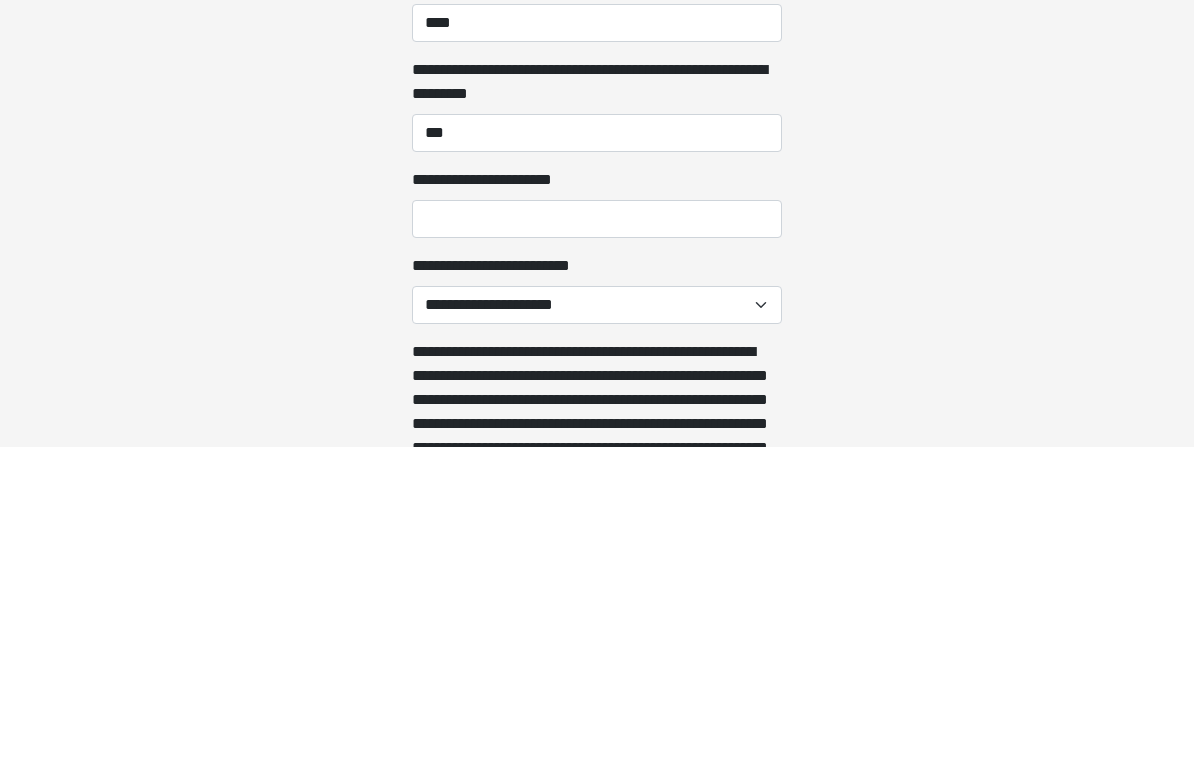 click on "**********" at bounding box center (597, 538) 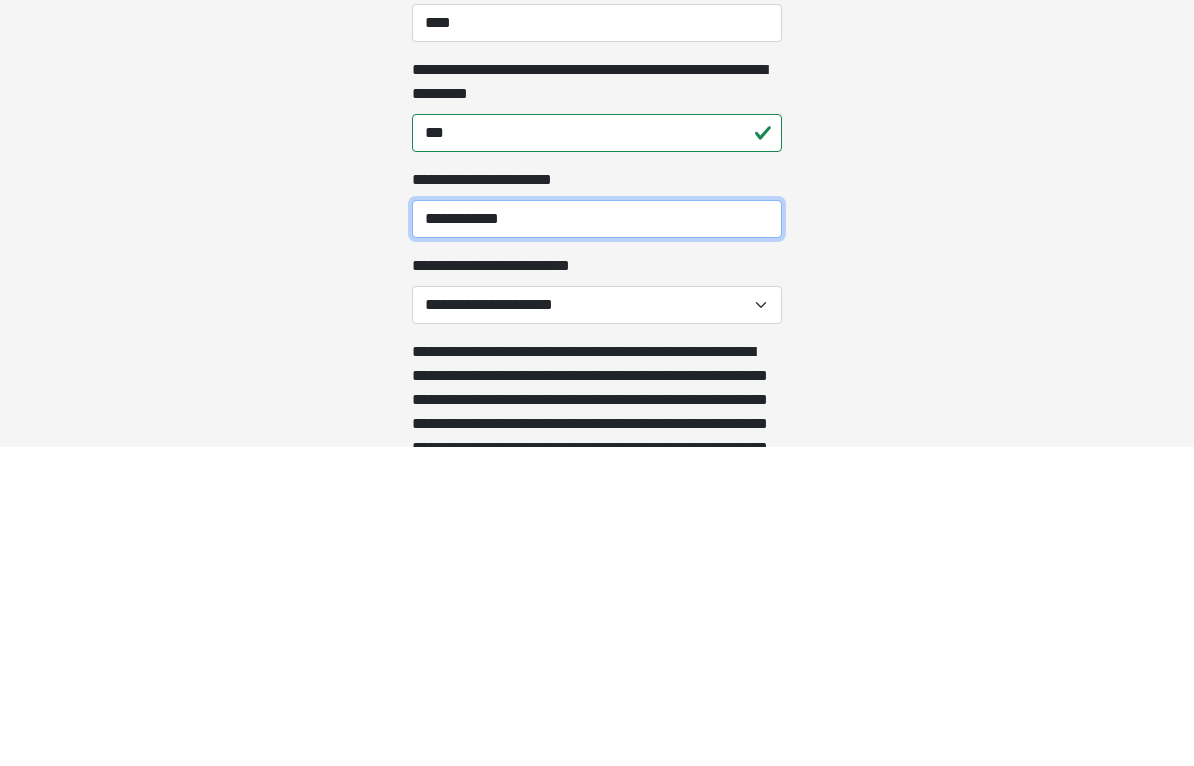 type on "**********" 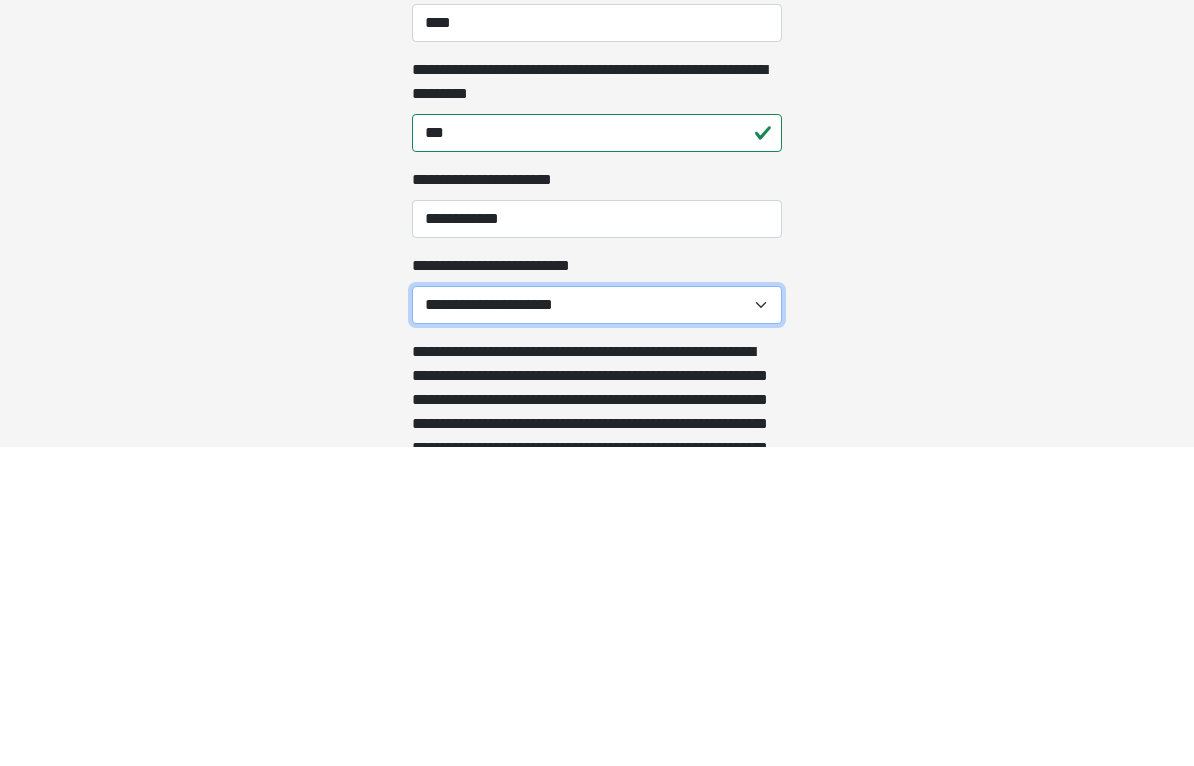 click on "**********" at bounding box center (597, 624) 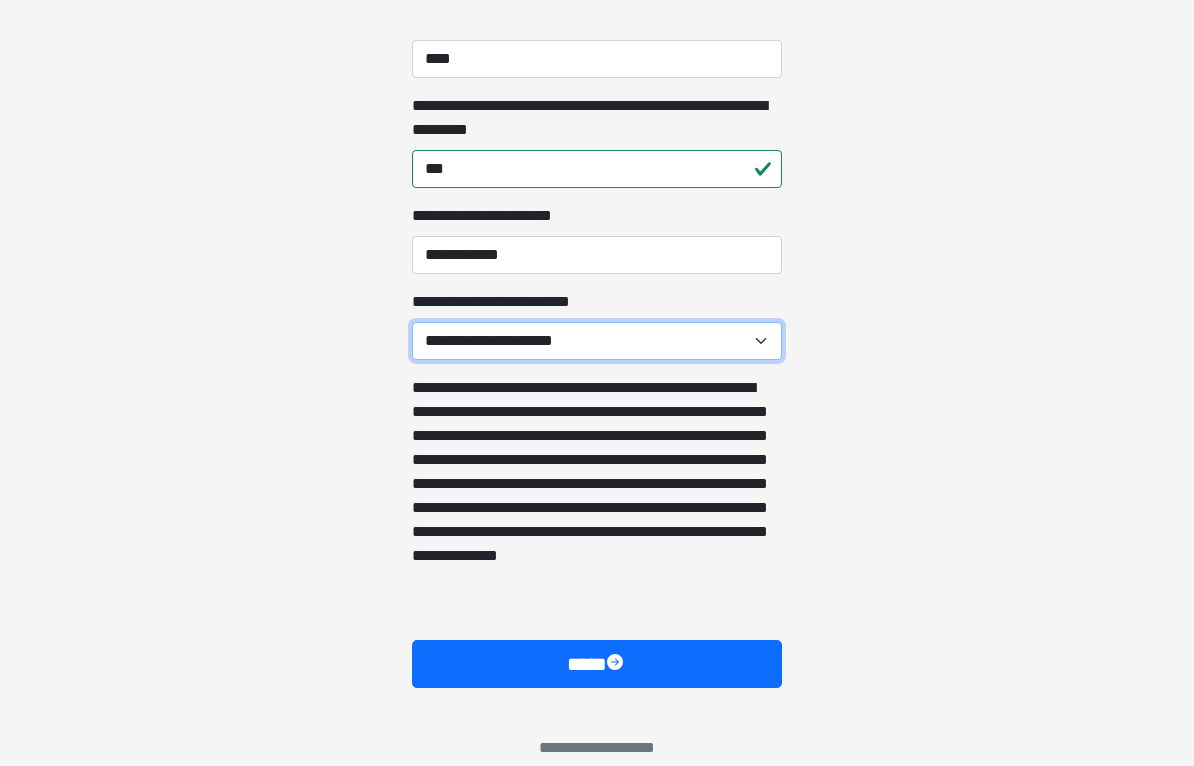 select on "******" 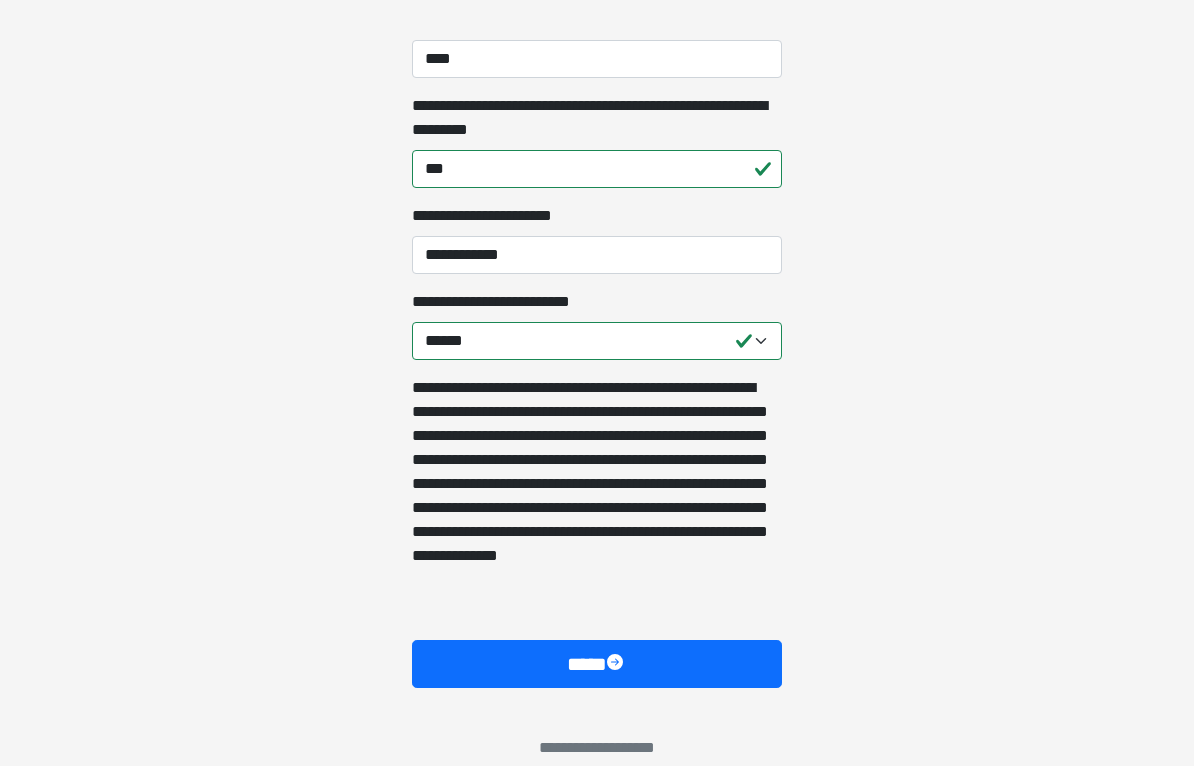 click at bounding box center (617, 664) 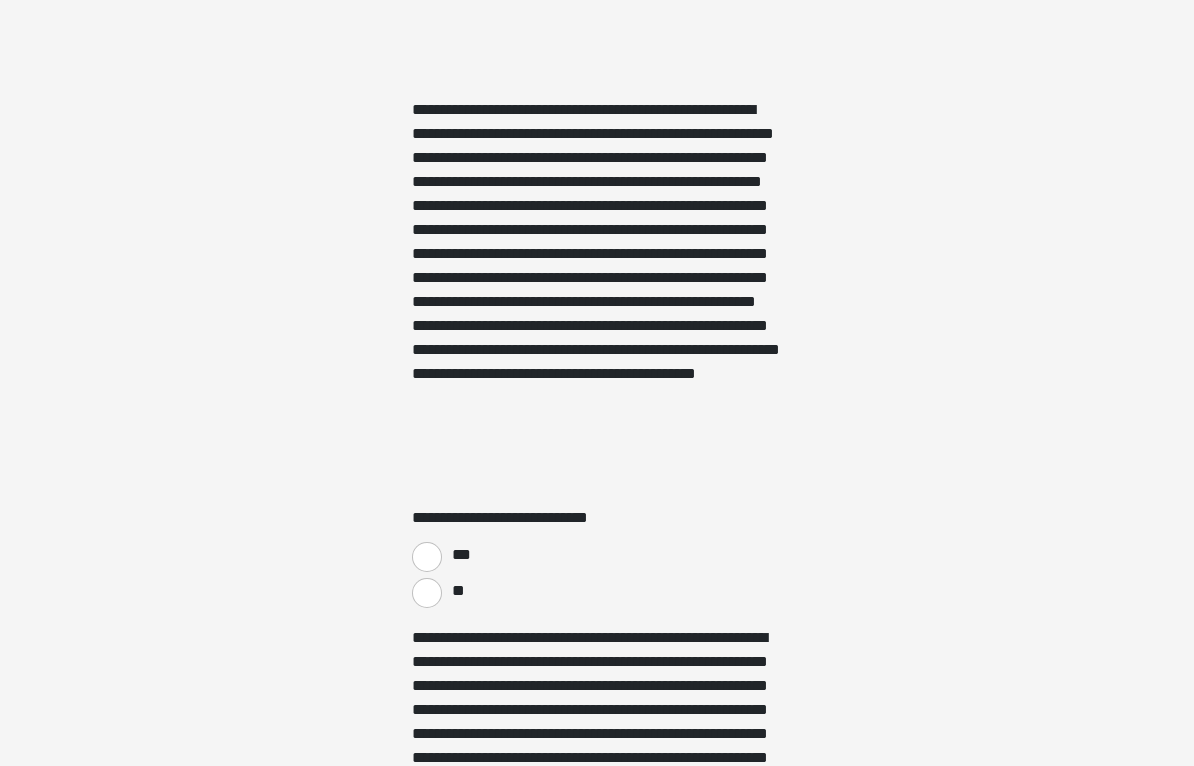 scroll, scrollTop: 3156, scrollLeft: 0, axis: vertical 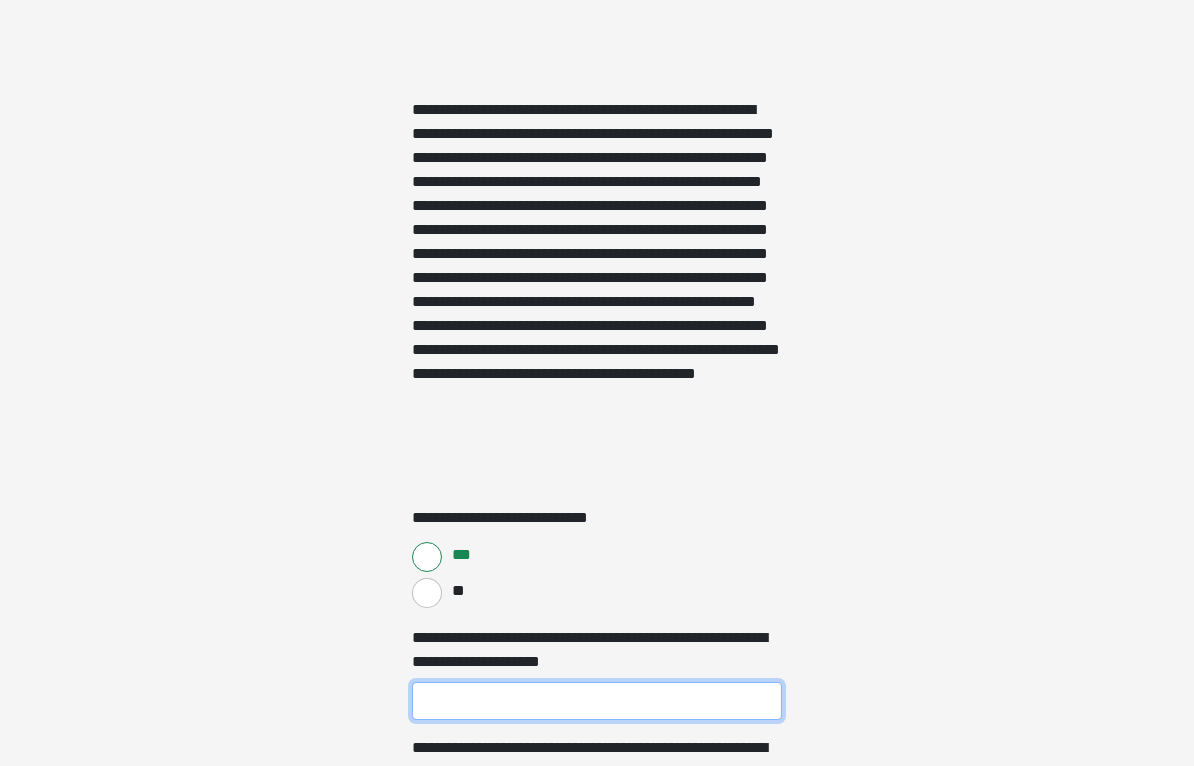 click on "**********" at bounding box center [597, 701] 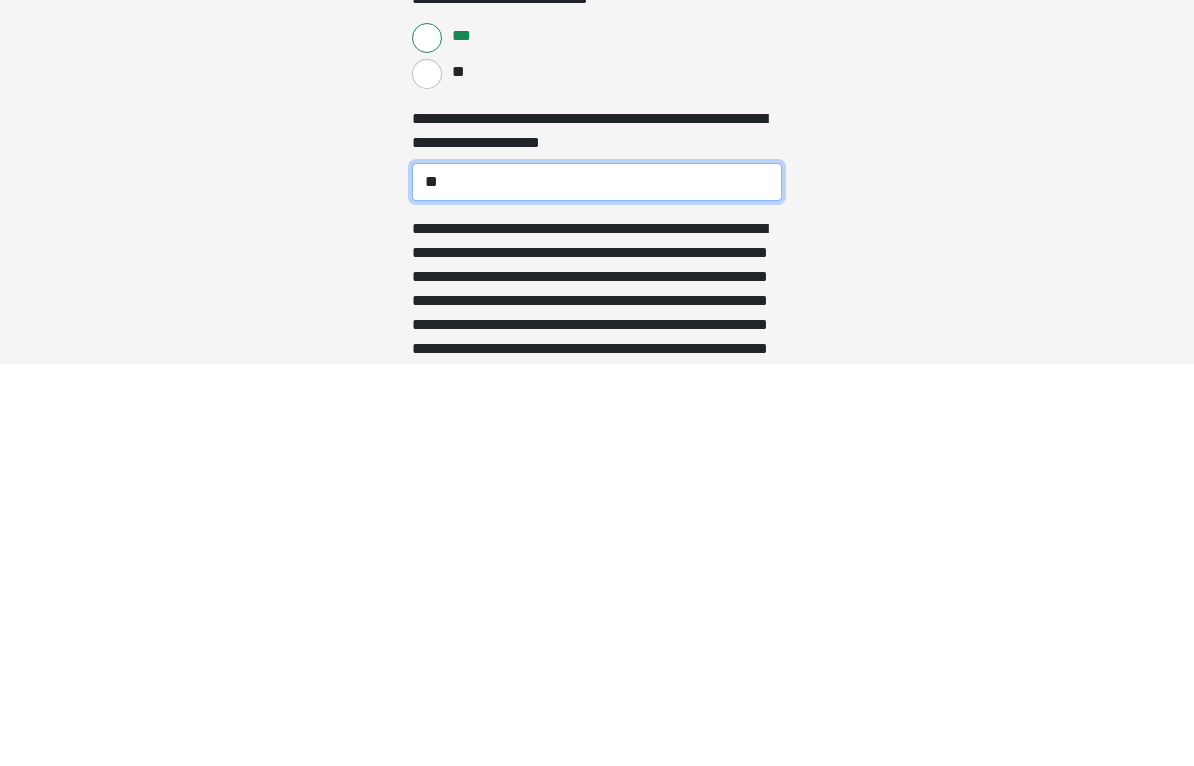 type on "***" 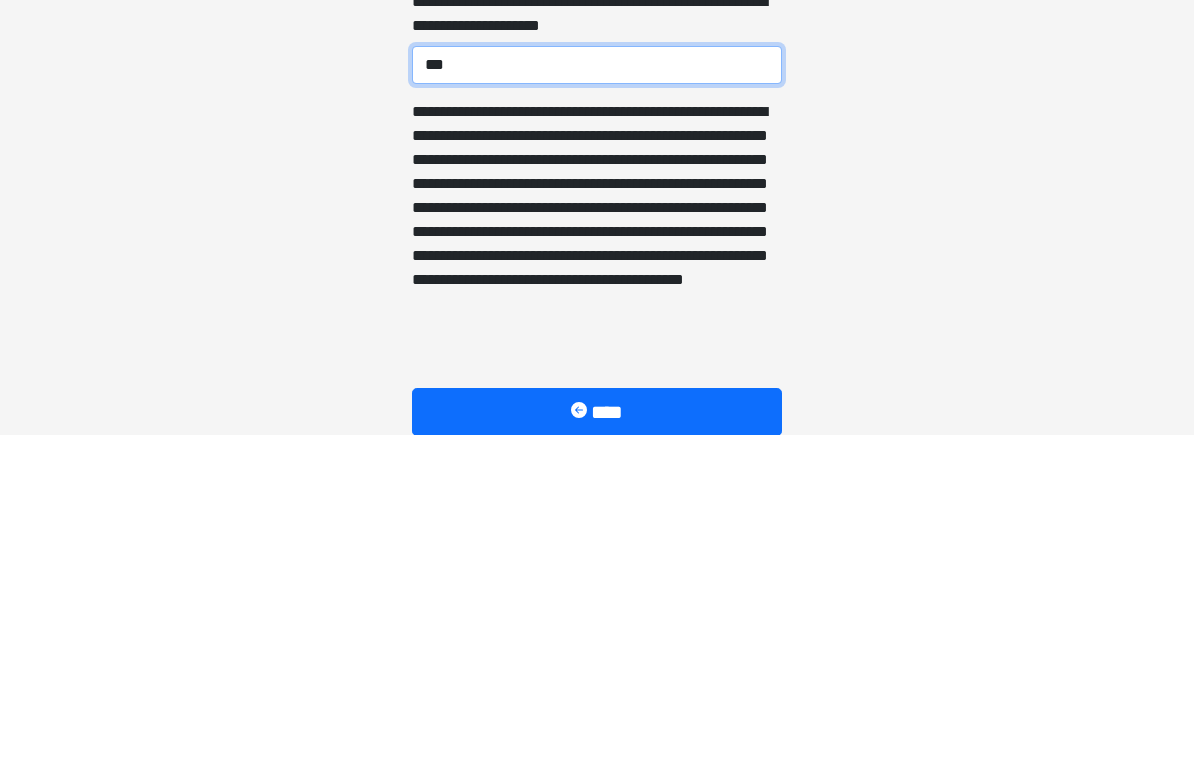 scroll, scrollTop: 3621, scrollLeft: 0, axis: vertical 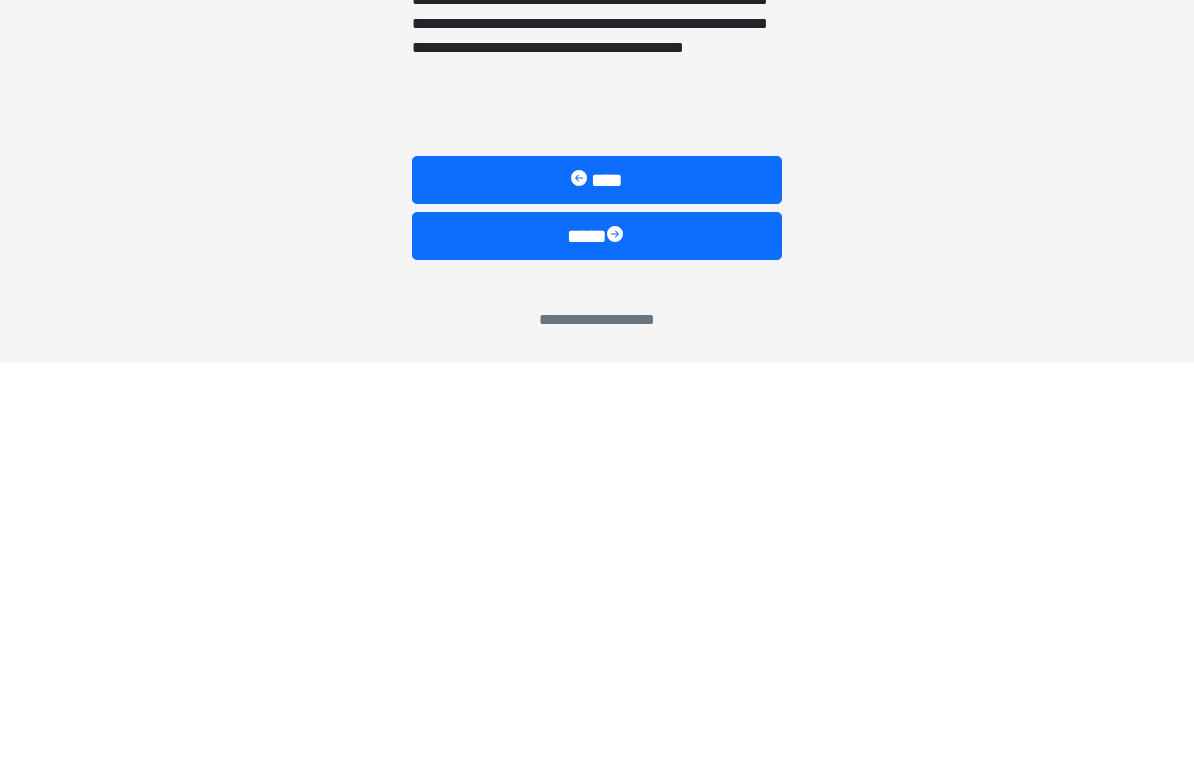 click on "****" at bounding box center [597, 639] 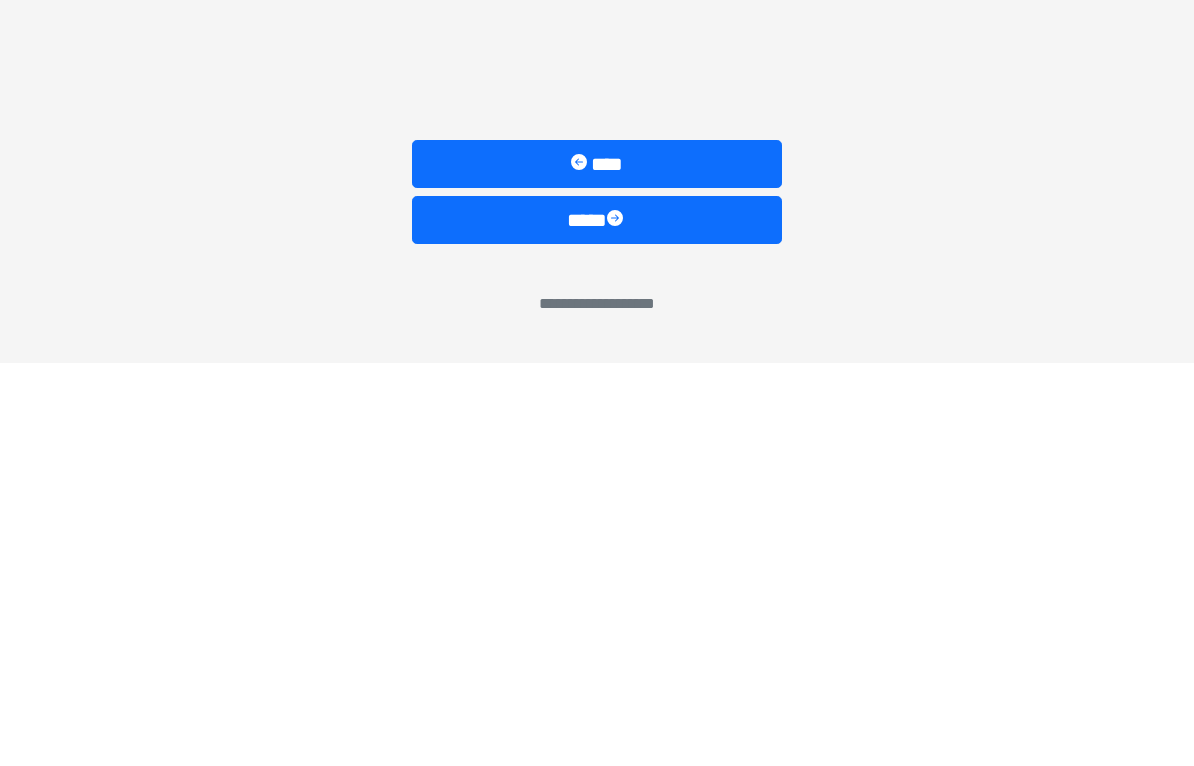 scroll, scrollTop: 1694, scrollLeft: 0, axis: vertical 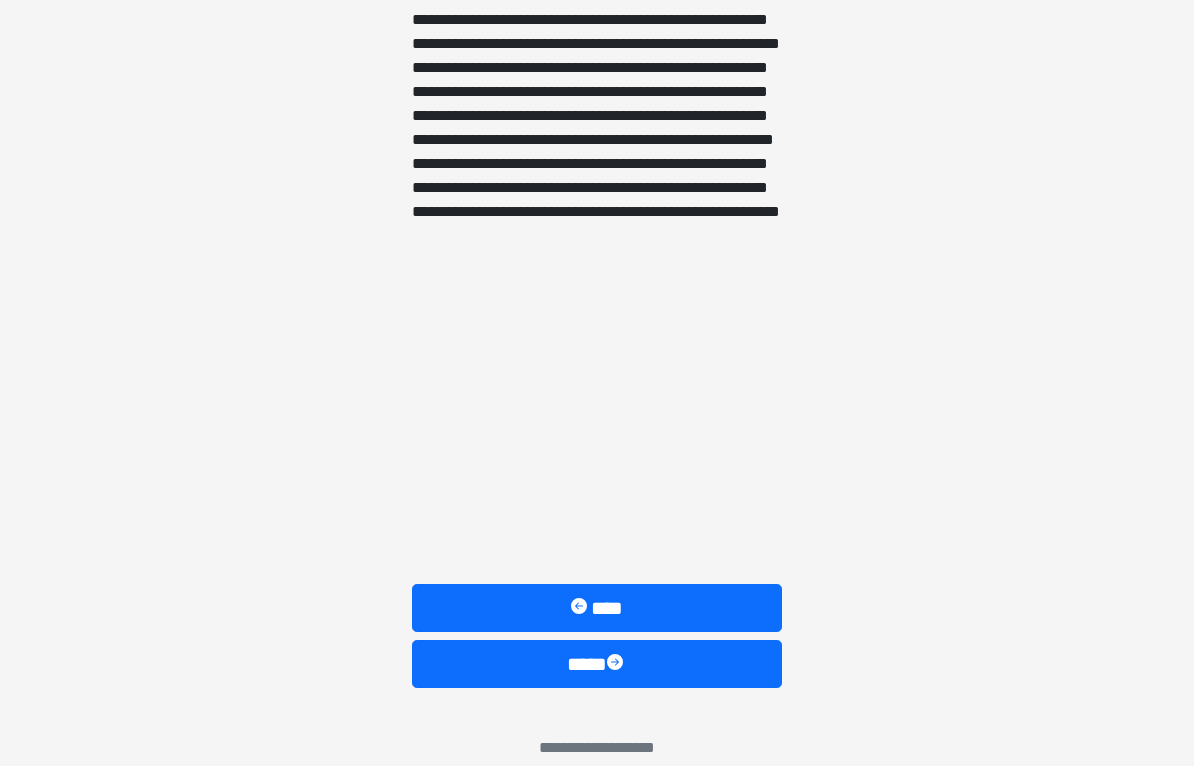 click on "****" at bounding box center (597, 664) 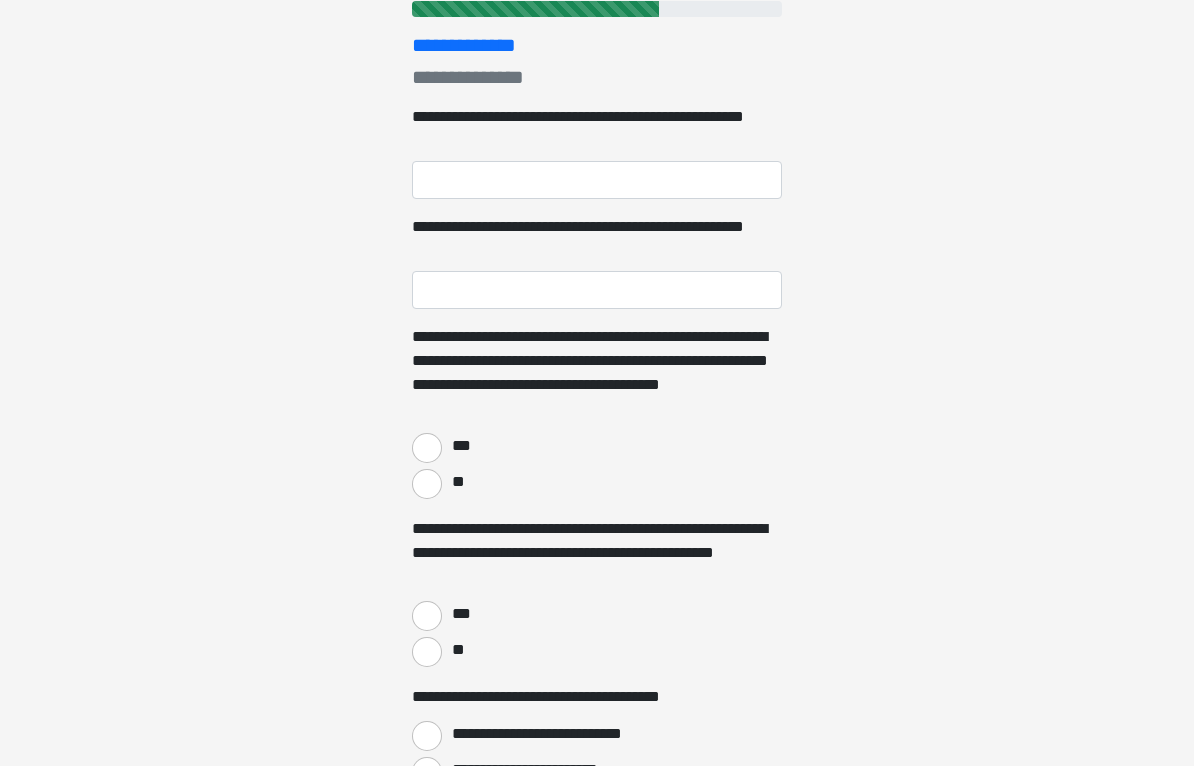 scroll, scrollTop: 0, scrollLeft: 0, axis: both 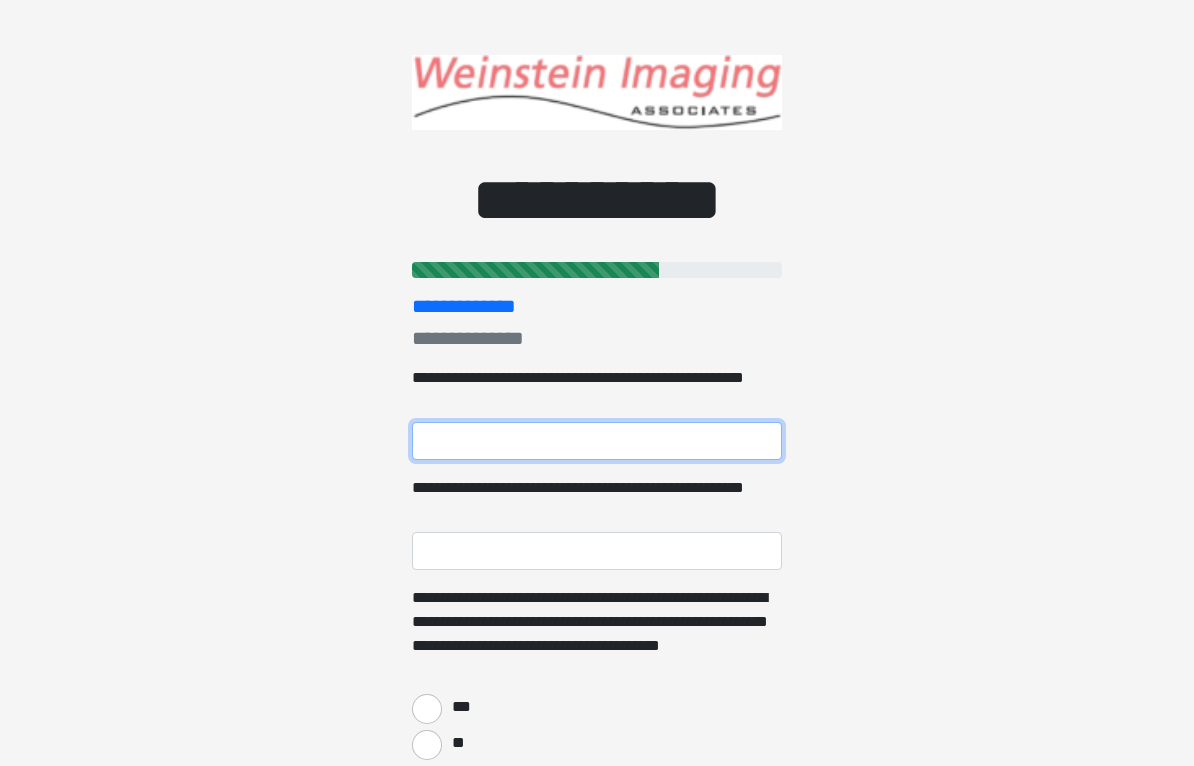 click on "**********" at bounding box center (597, 441) 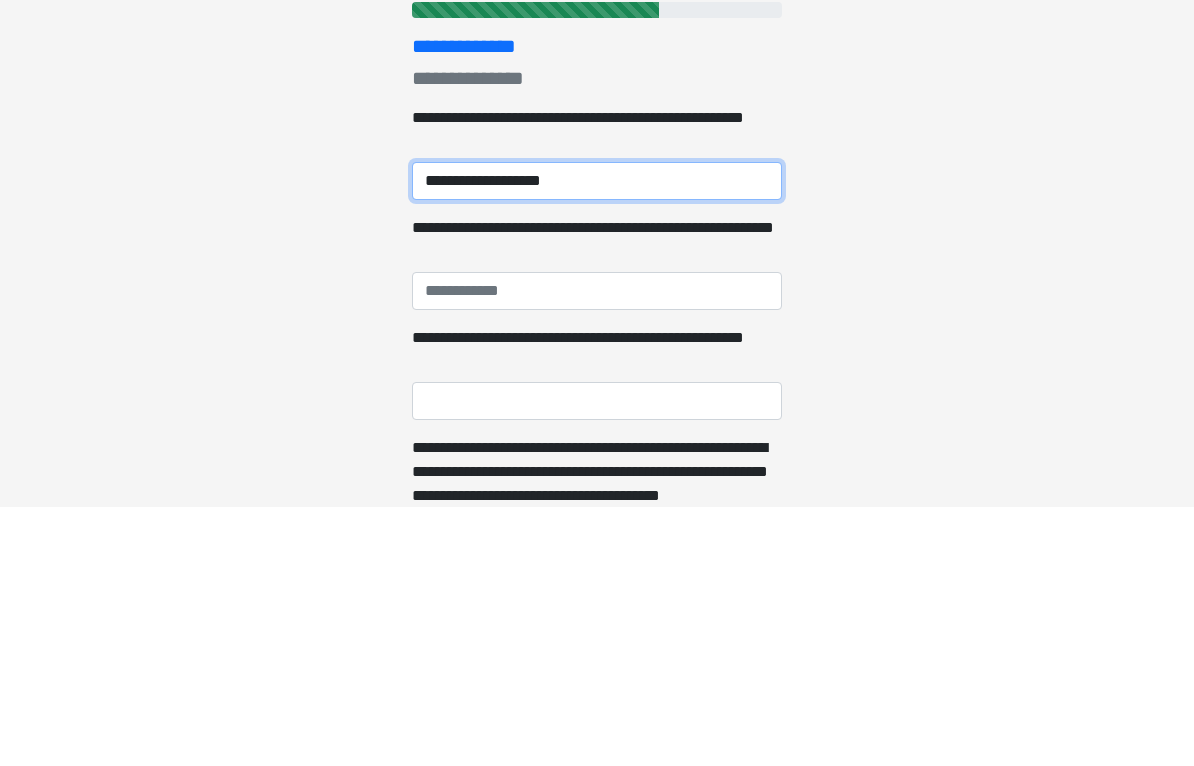 type on "**********" 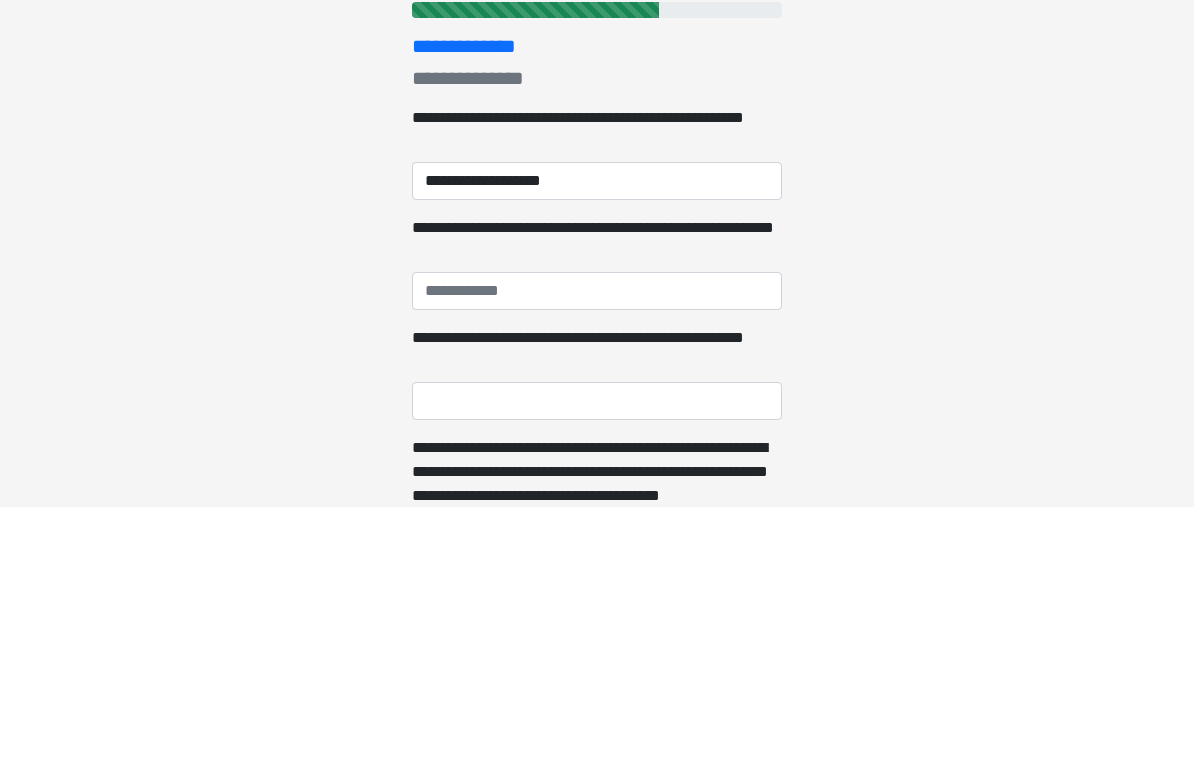 click on "**********" at bounding box center [597, 383] 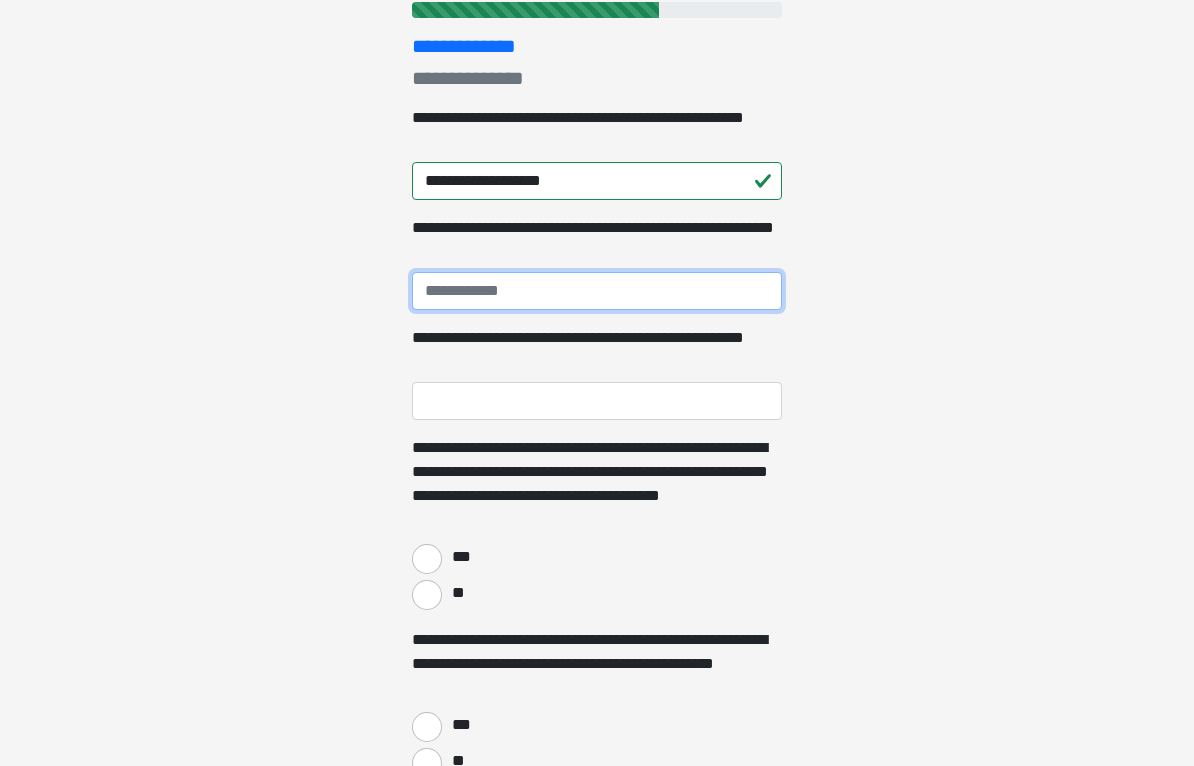click on "**********" at bounding box center (597, 291) 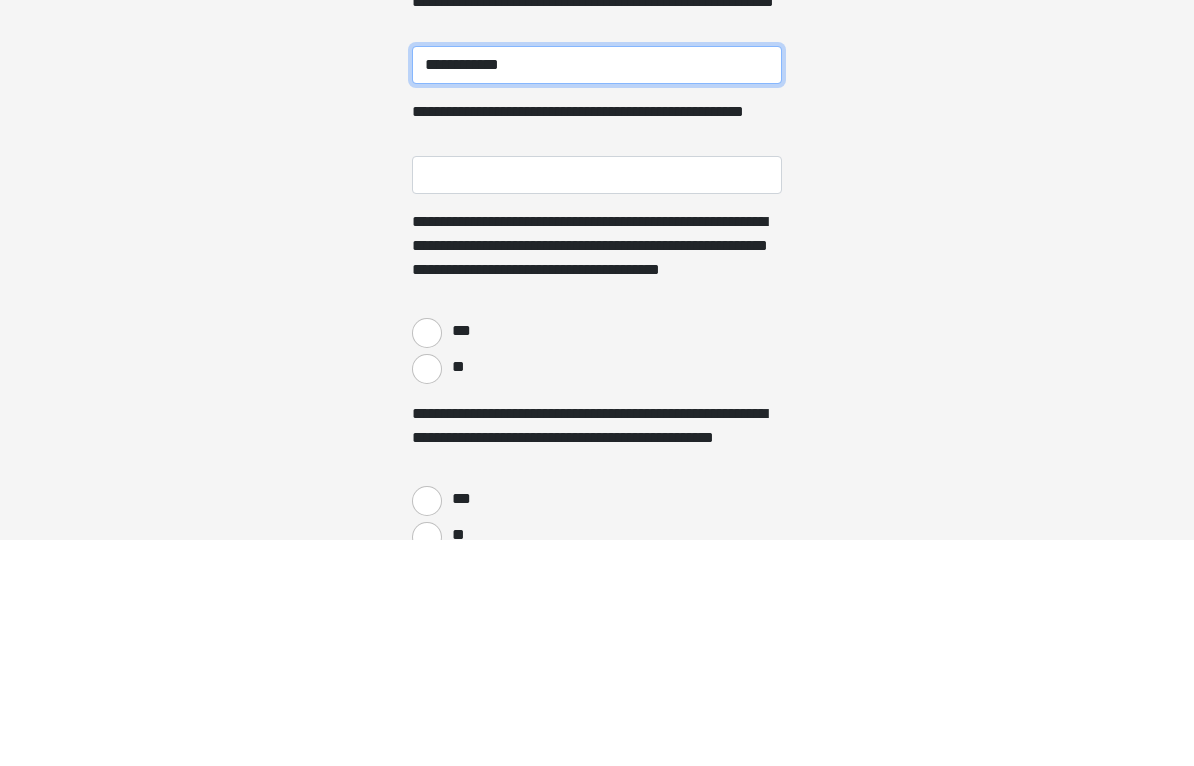 type on "**********" 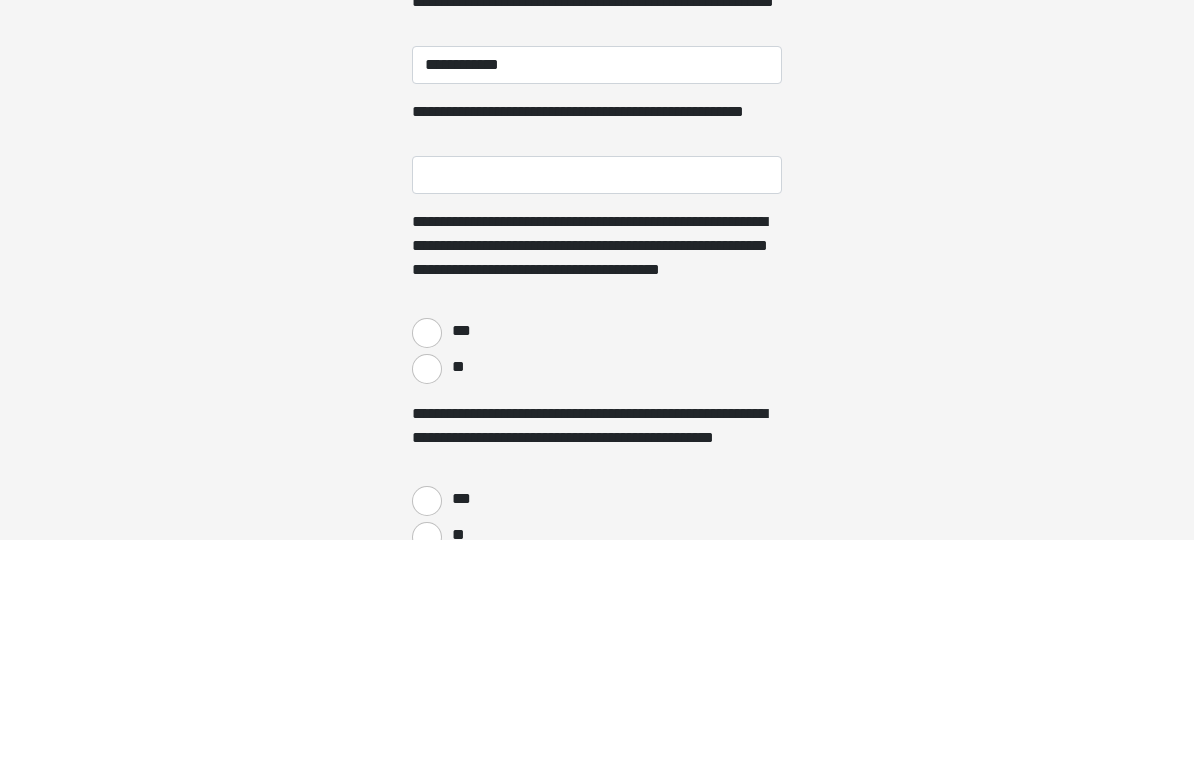 click on "**********" at bounding box center (597, 402) 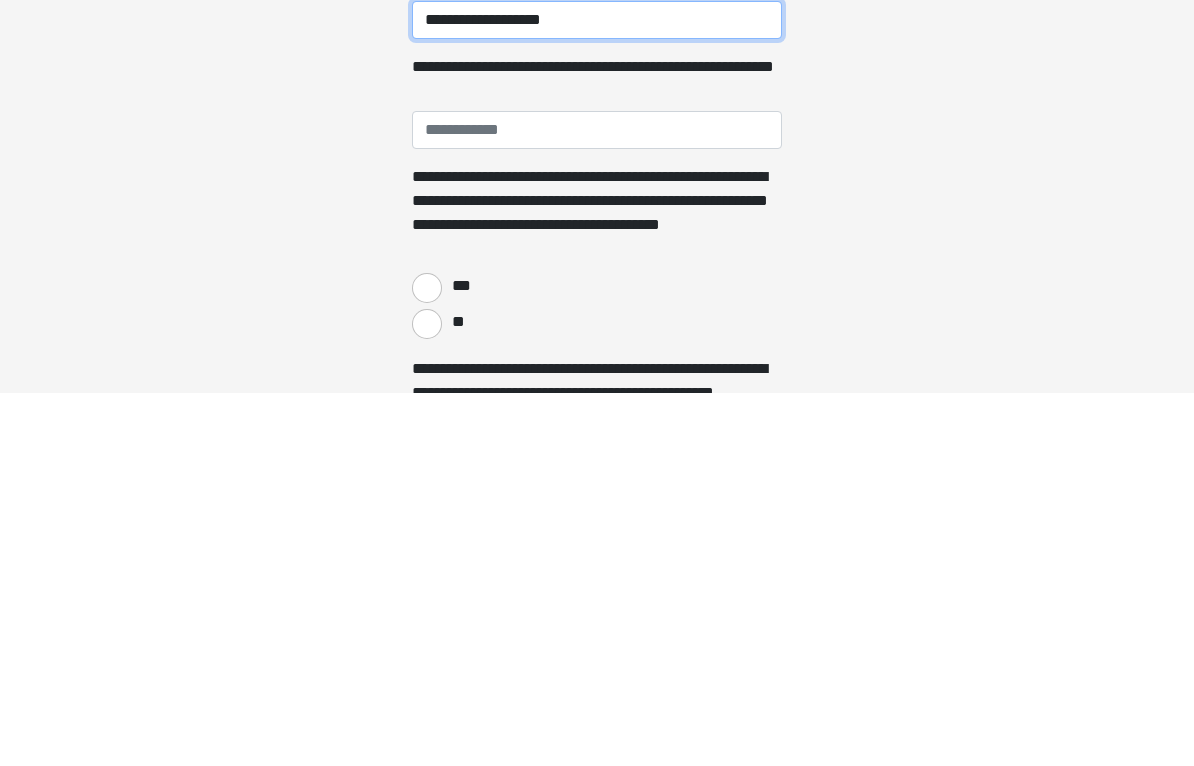 scroll, scrollTop: 268, scrollLeft: 0, axis: vertical 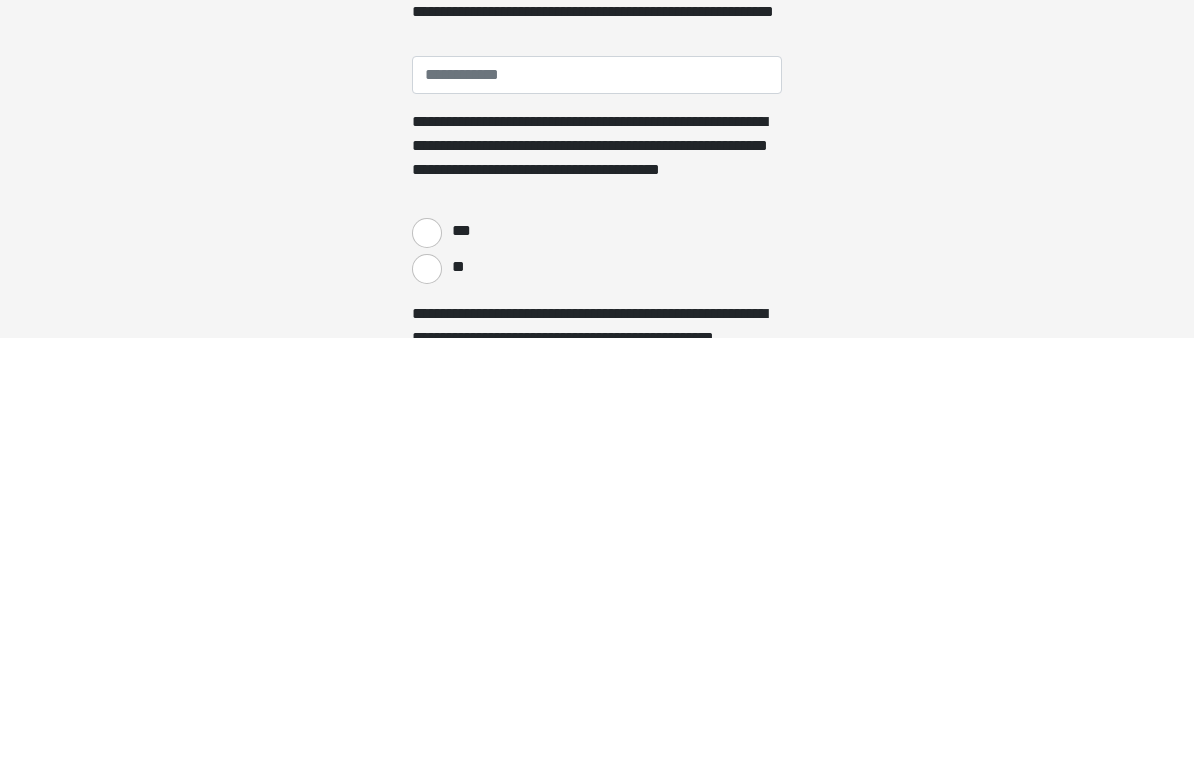 type on "**********" 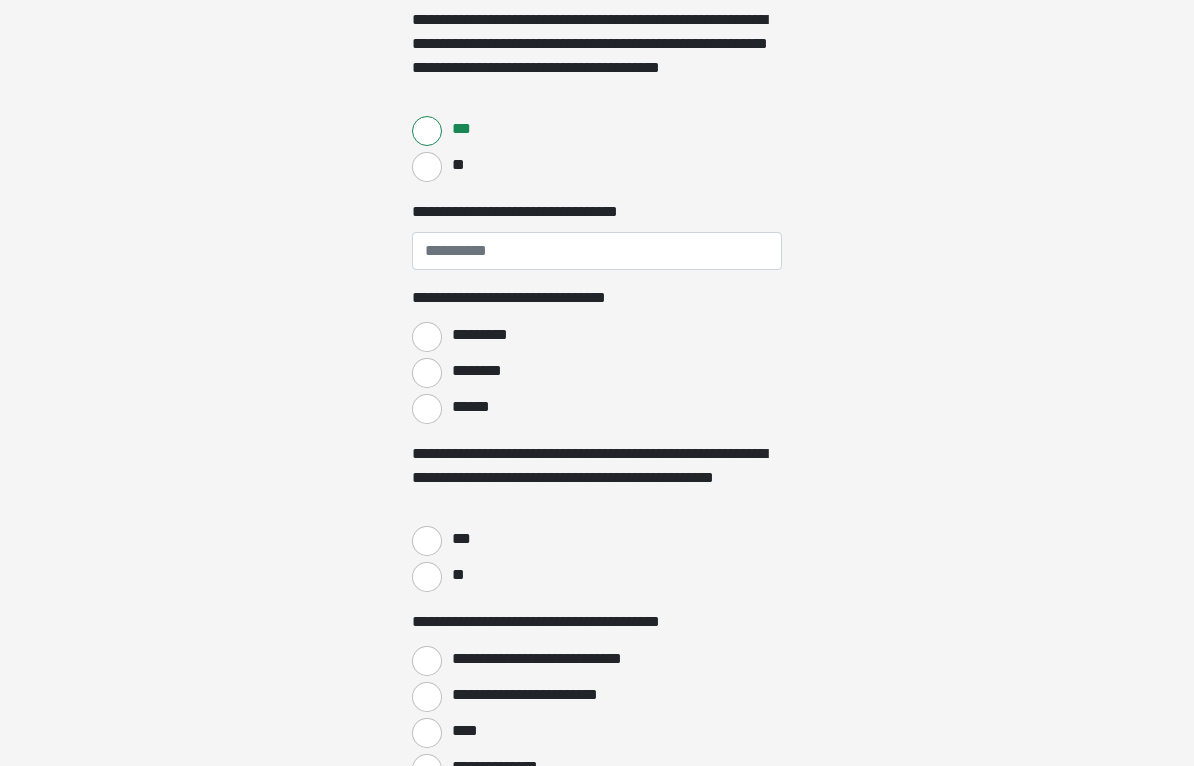 scroll, scrollTop: 800, scrollLeft: 0, axis: vertical 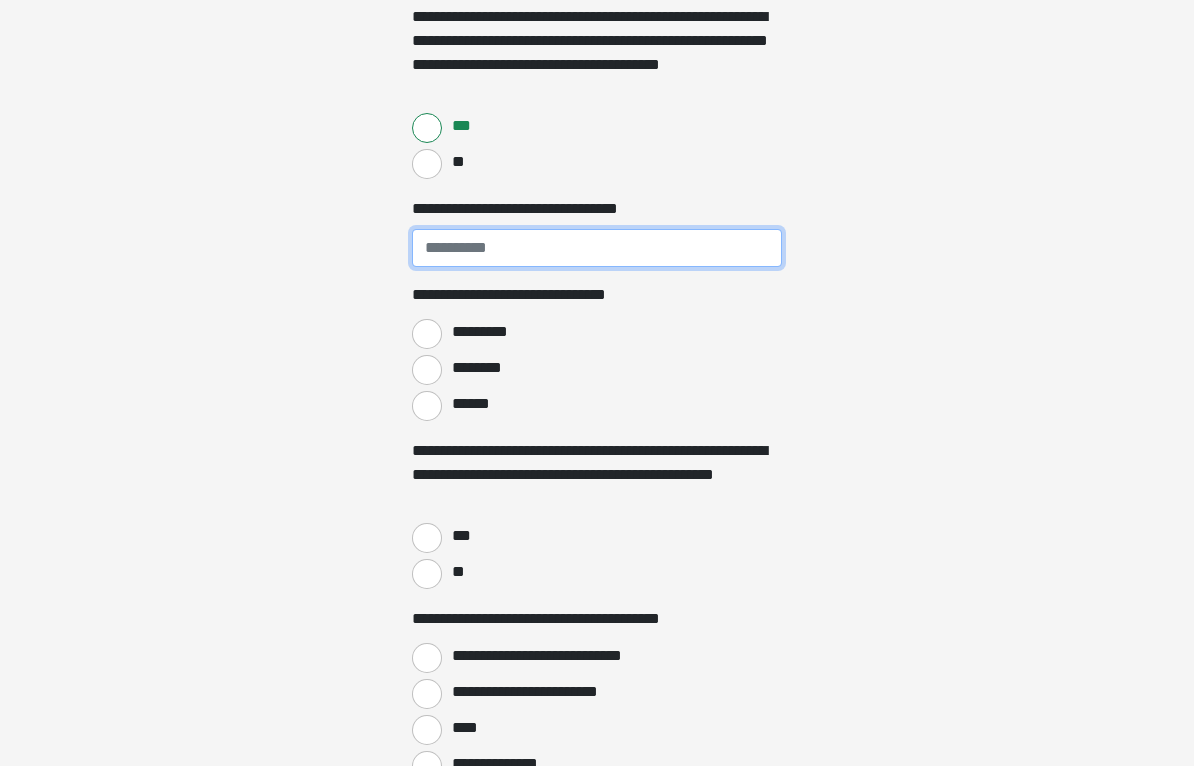 click on "**********" at bounding box center [597, 248] 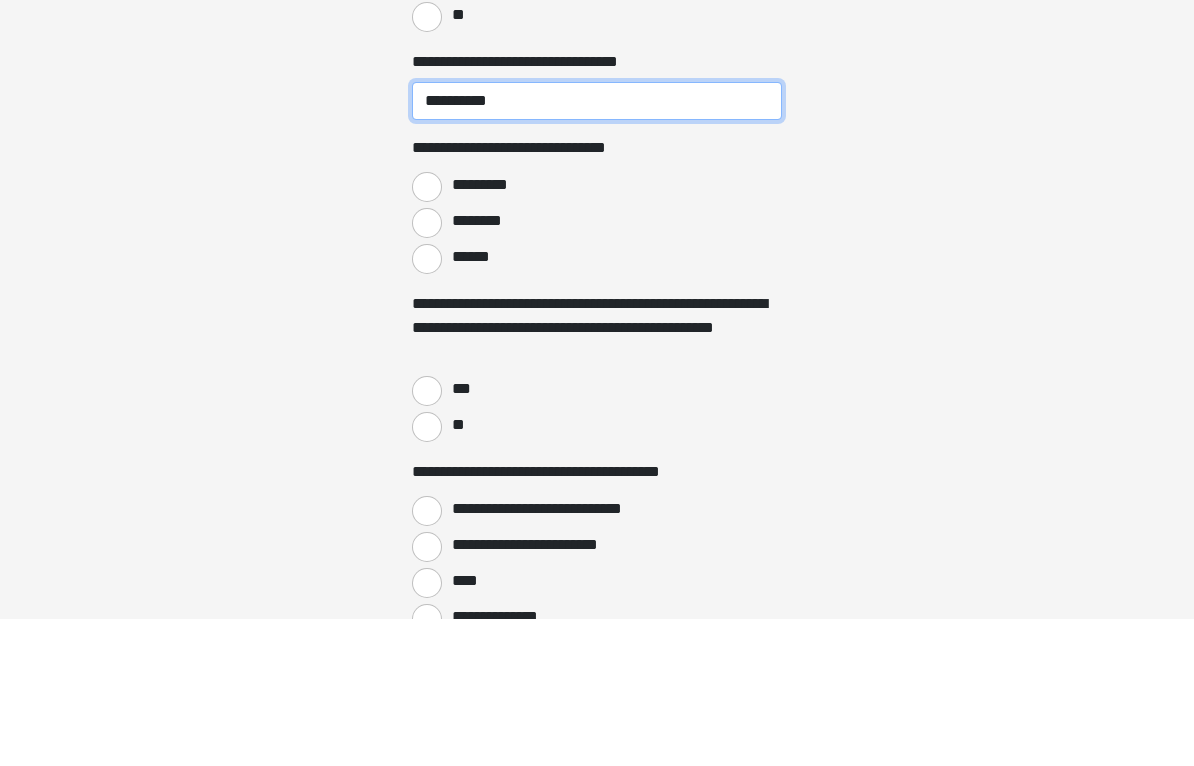 type on "**********" 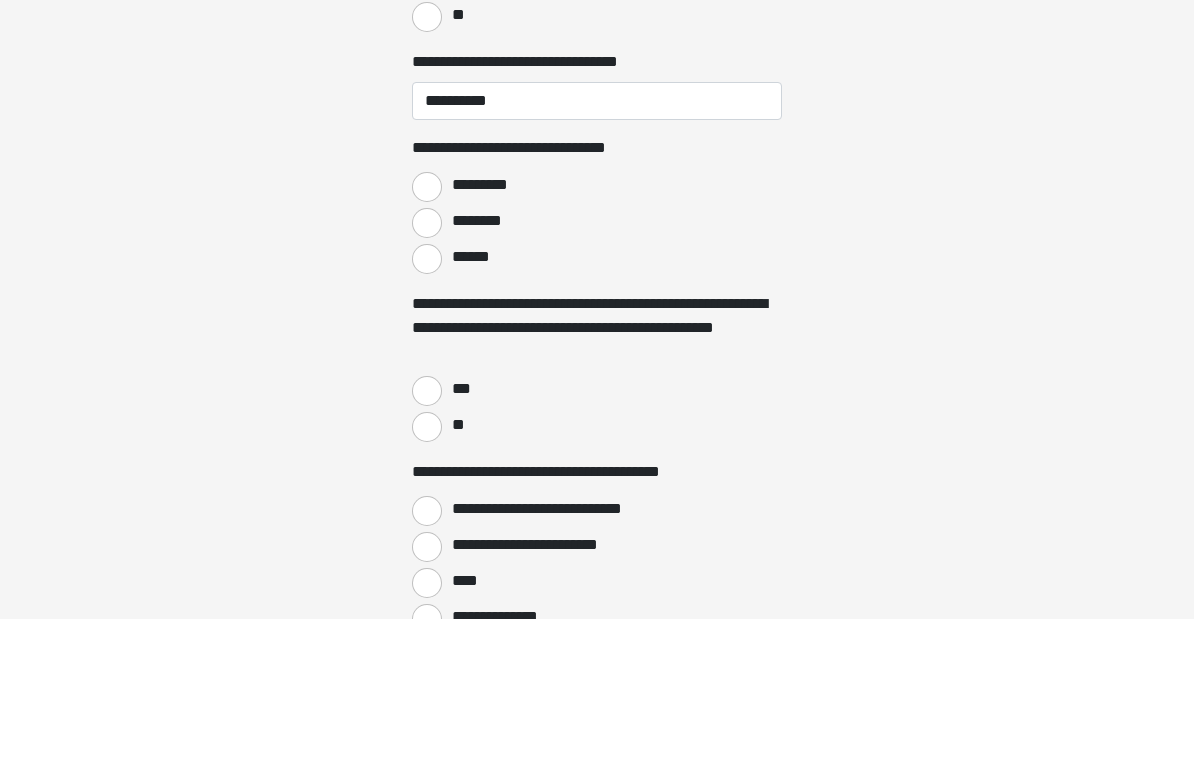 click on "******" at bounding box center (427, 407) 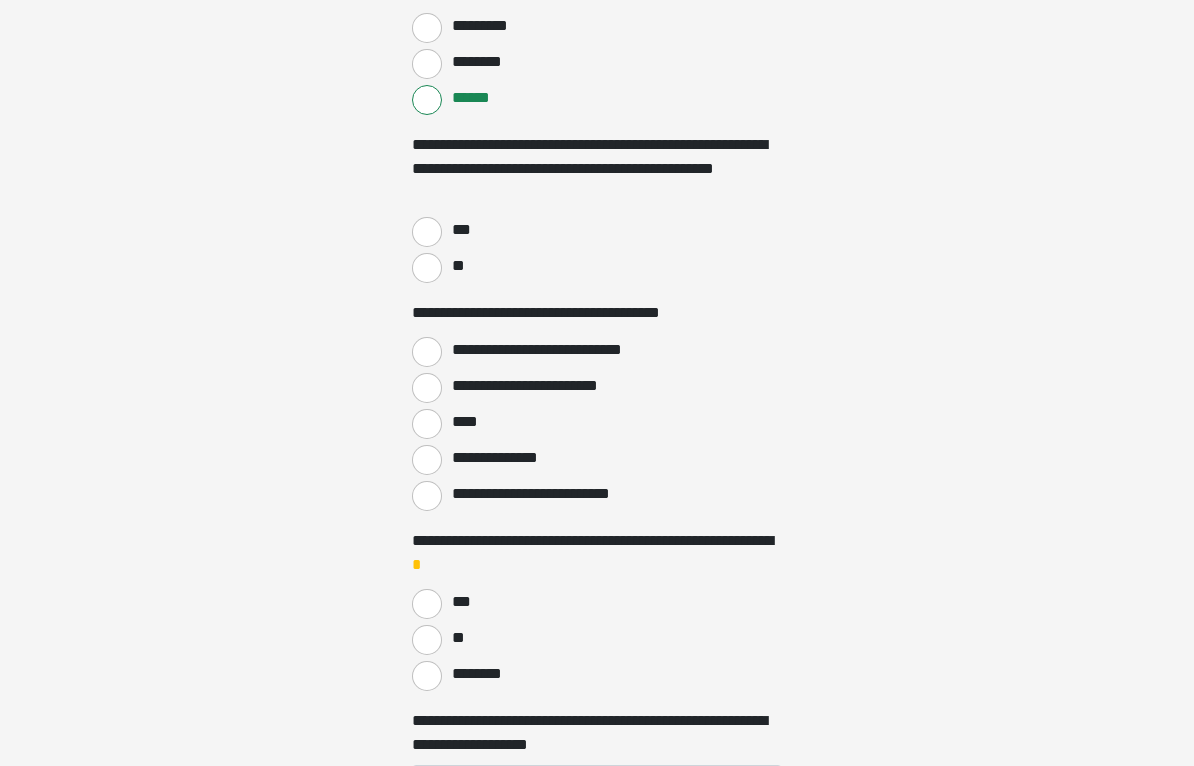 scroll, scrollTop: 1125, scrollLeft: 0, axis: vertical 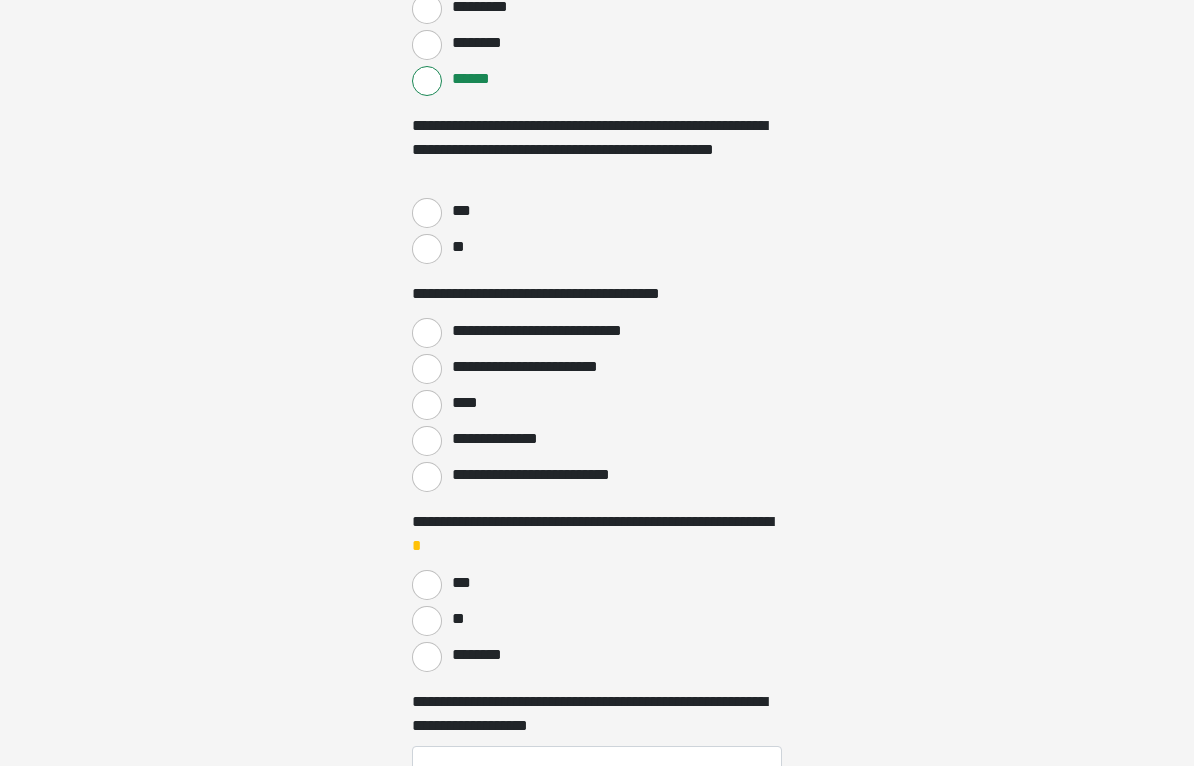 click on "***" at bounding box center (427, 213) 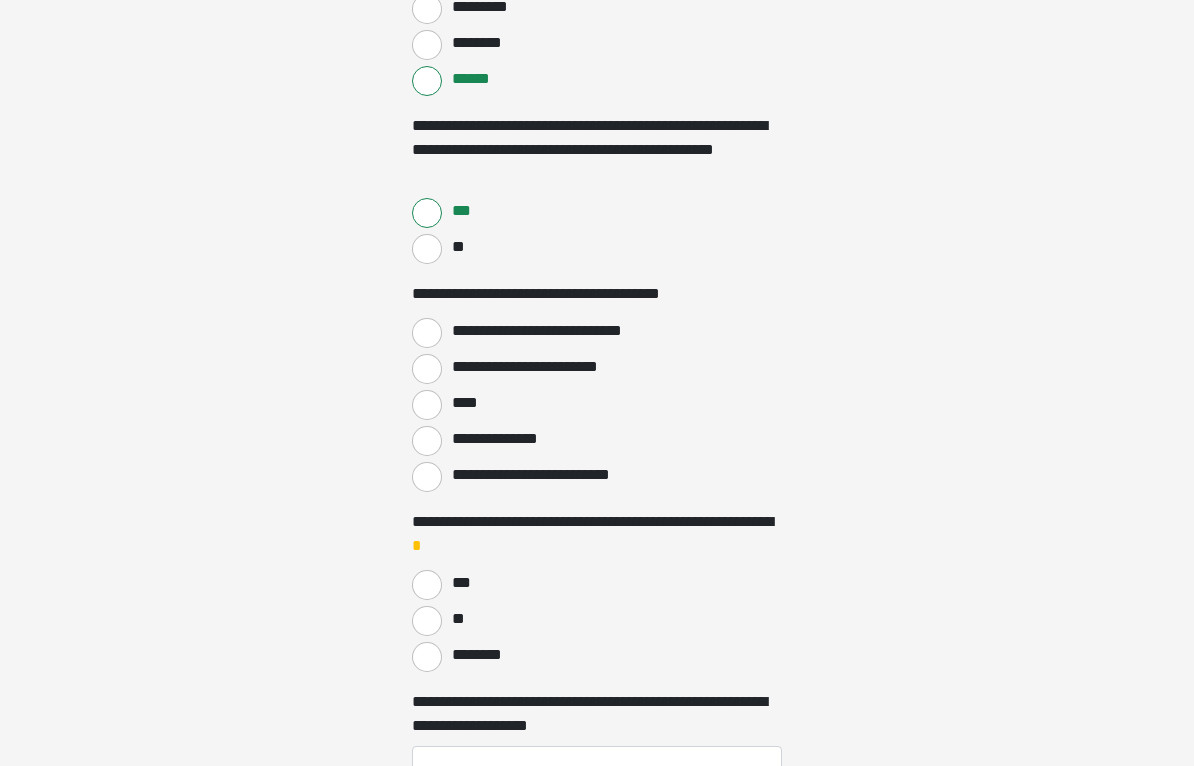click on "**********" at bounding box center [597, -743] 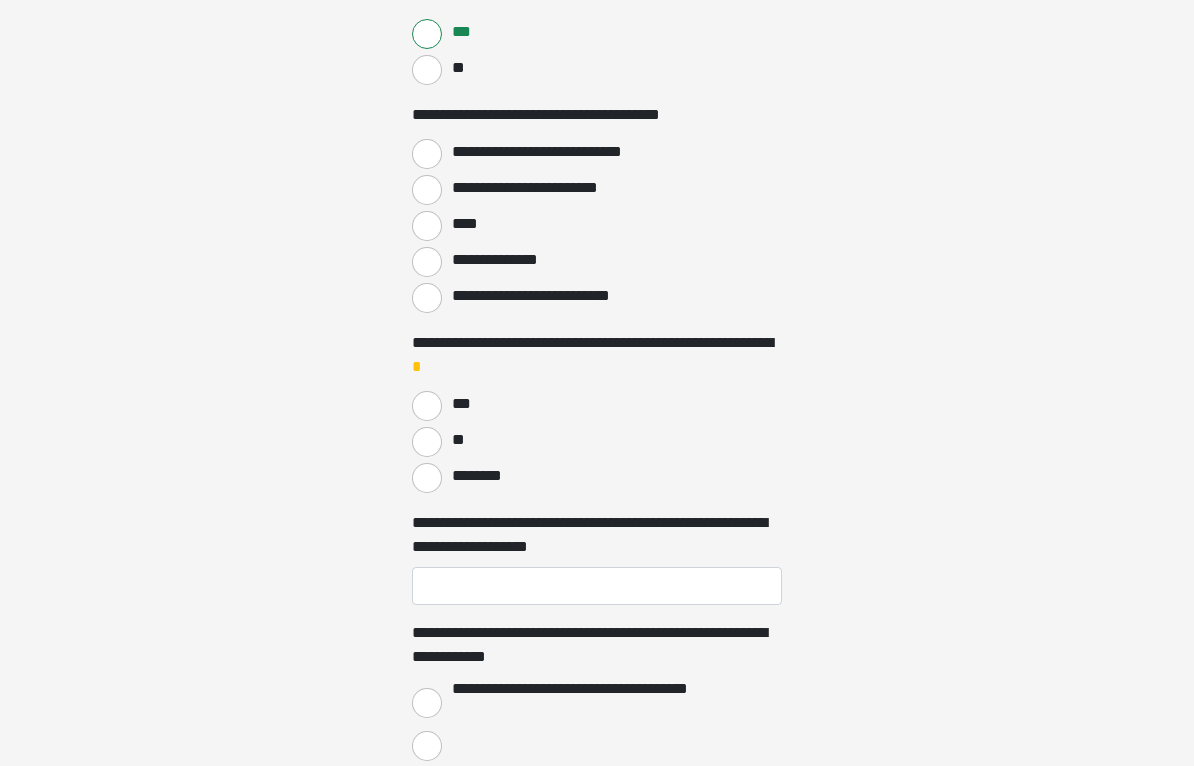 scroll, scrollTop: 1304, scrollLeft: 0, axis: vertical 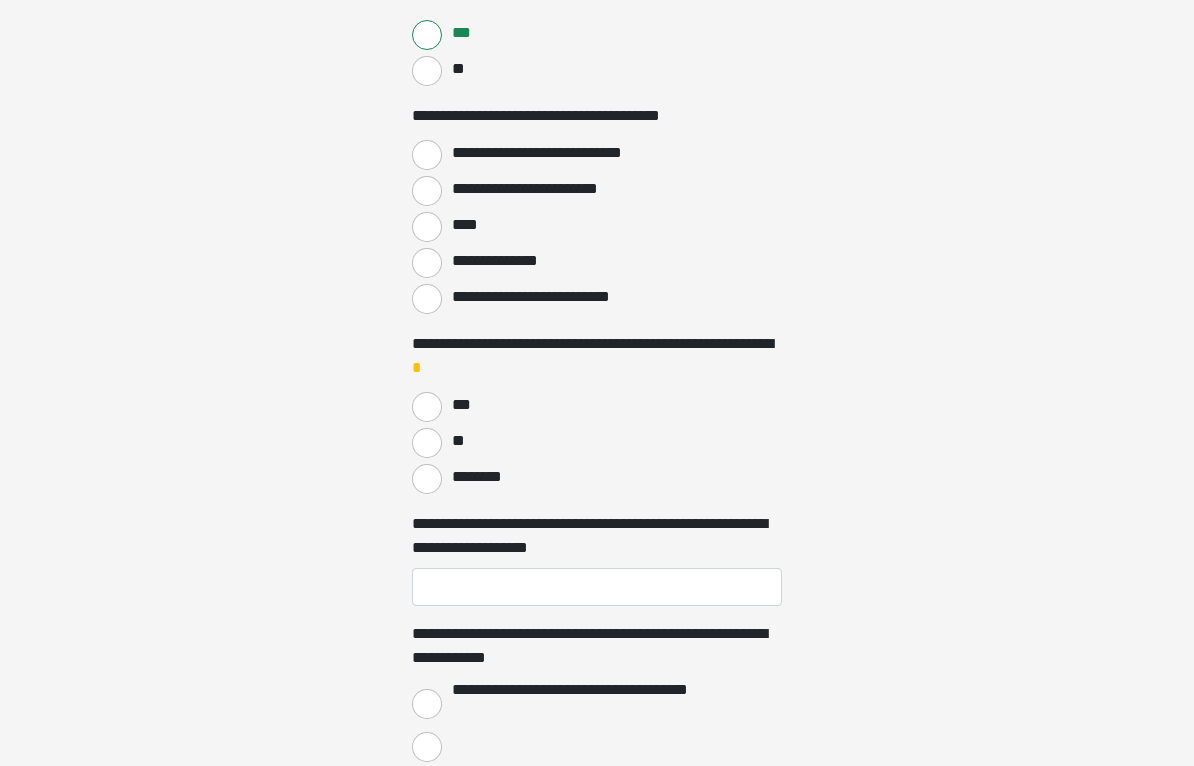 click on "**********" at bounding box center (427, 155) 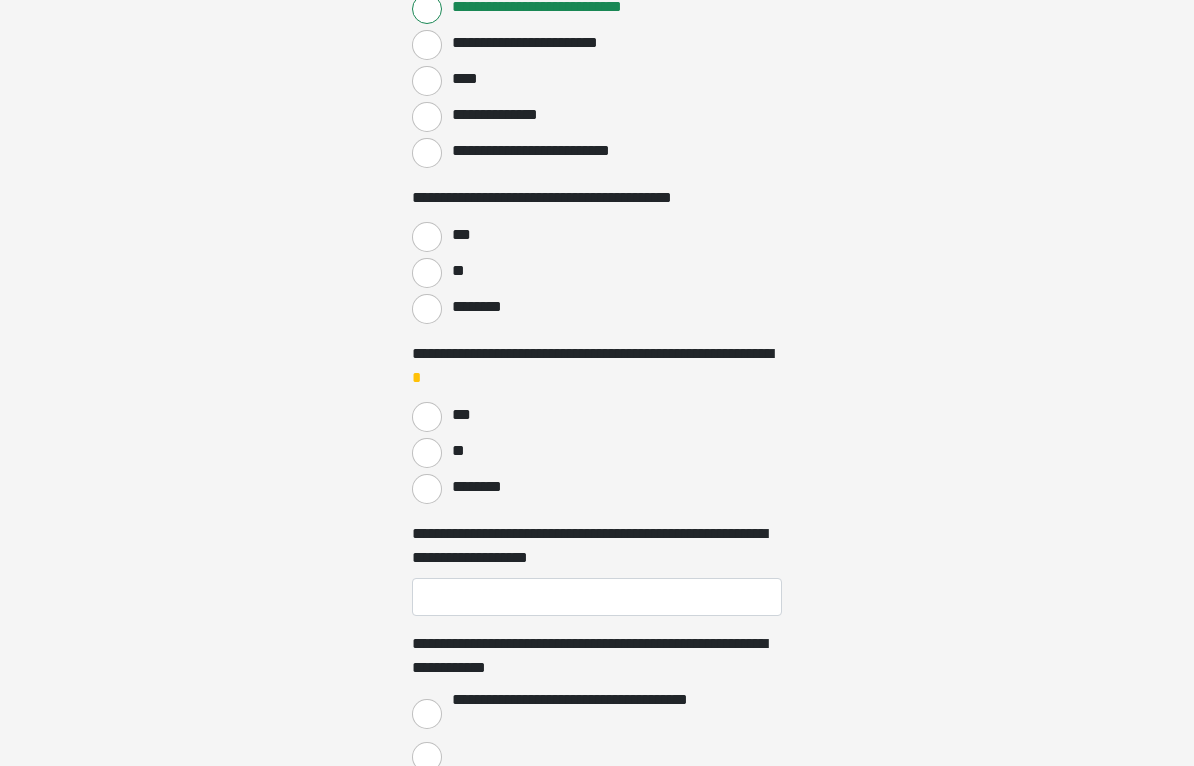 scroll, scrollTop: 1450, scrollLeft: 0, axis: vertical 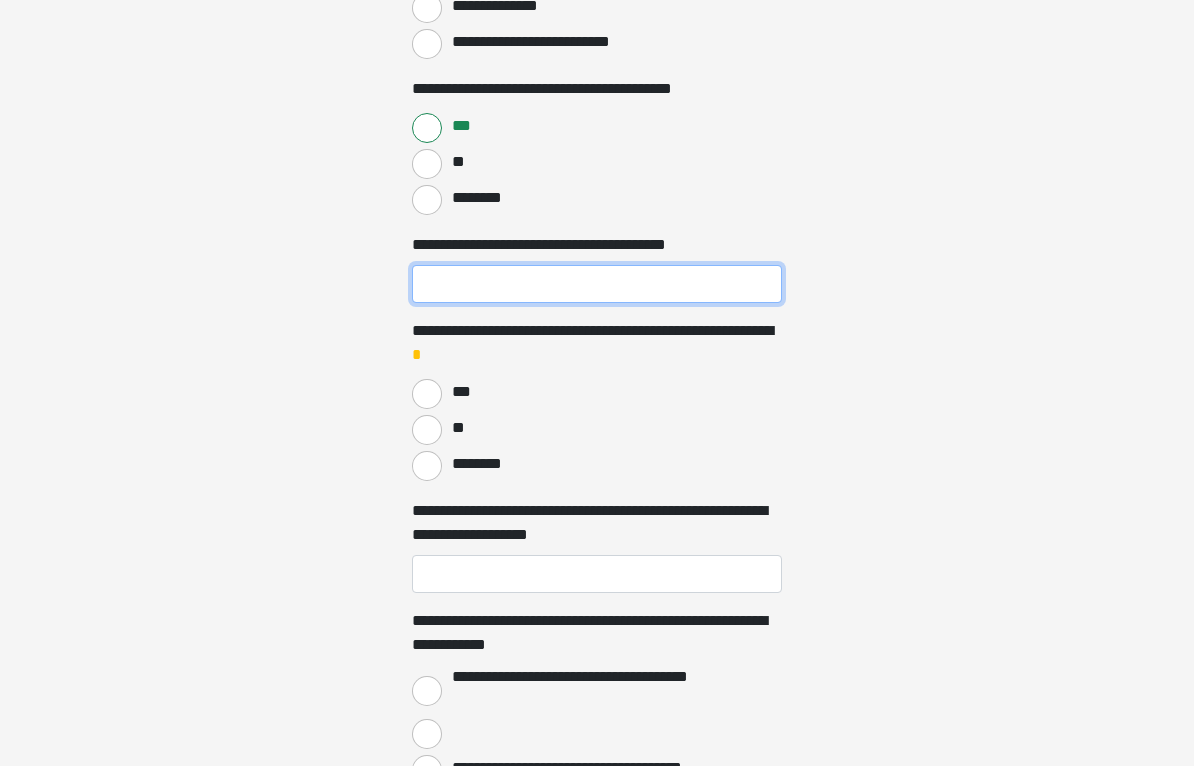 click on "**********" at bounding box center (597, 284) 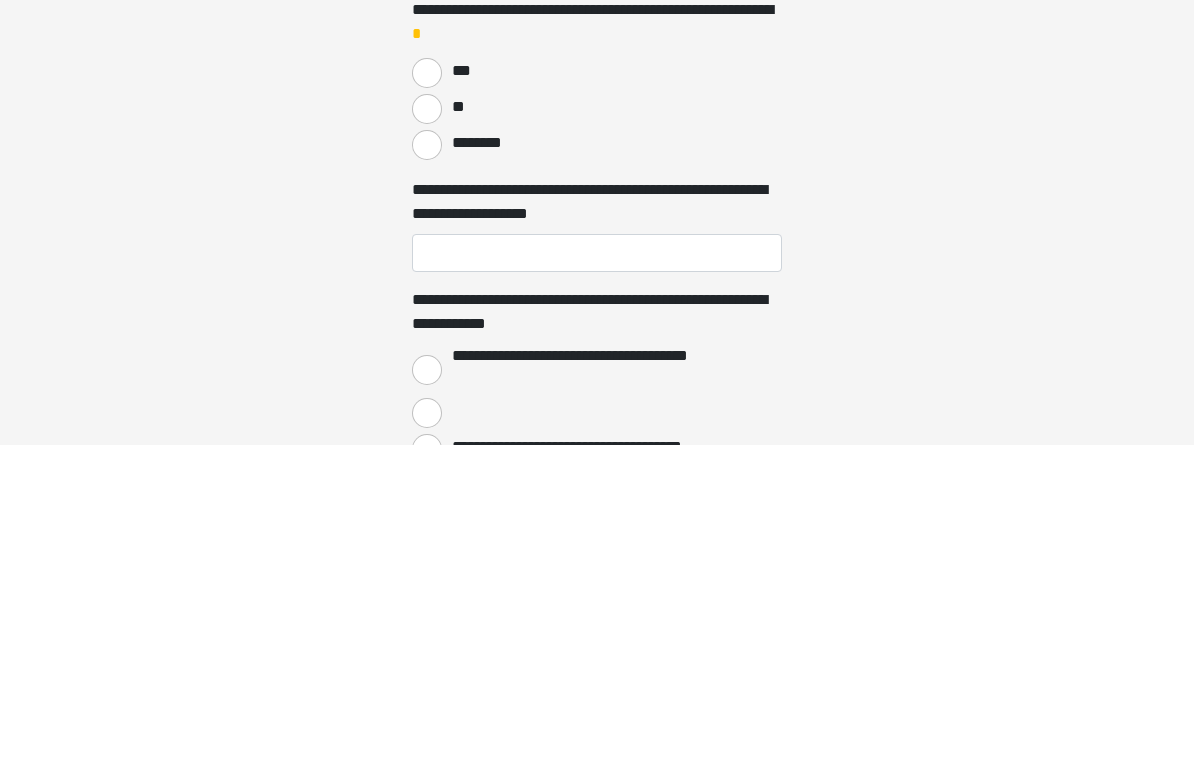 type on "****" 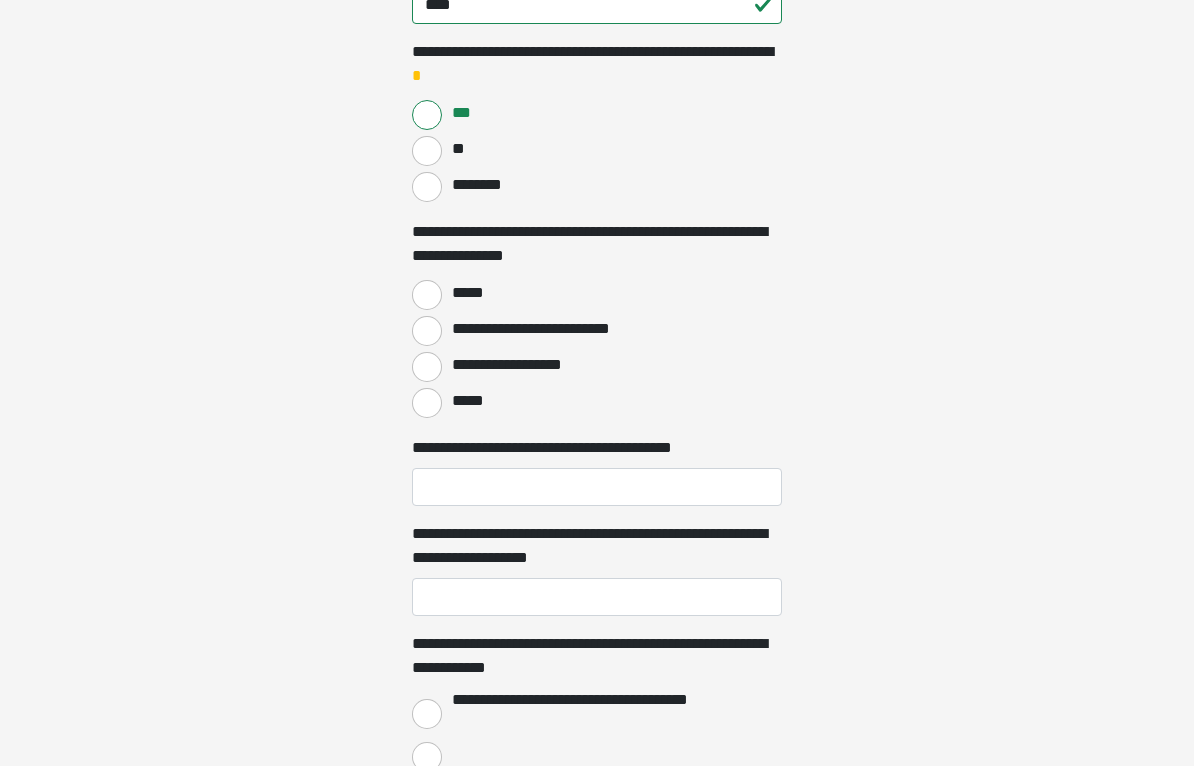 scroll, scrollTop: 1832, scrollLeft: 0, axis: vertical 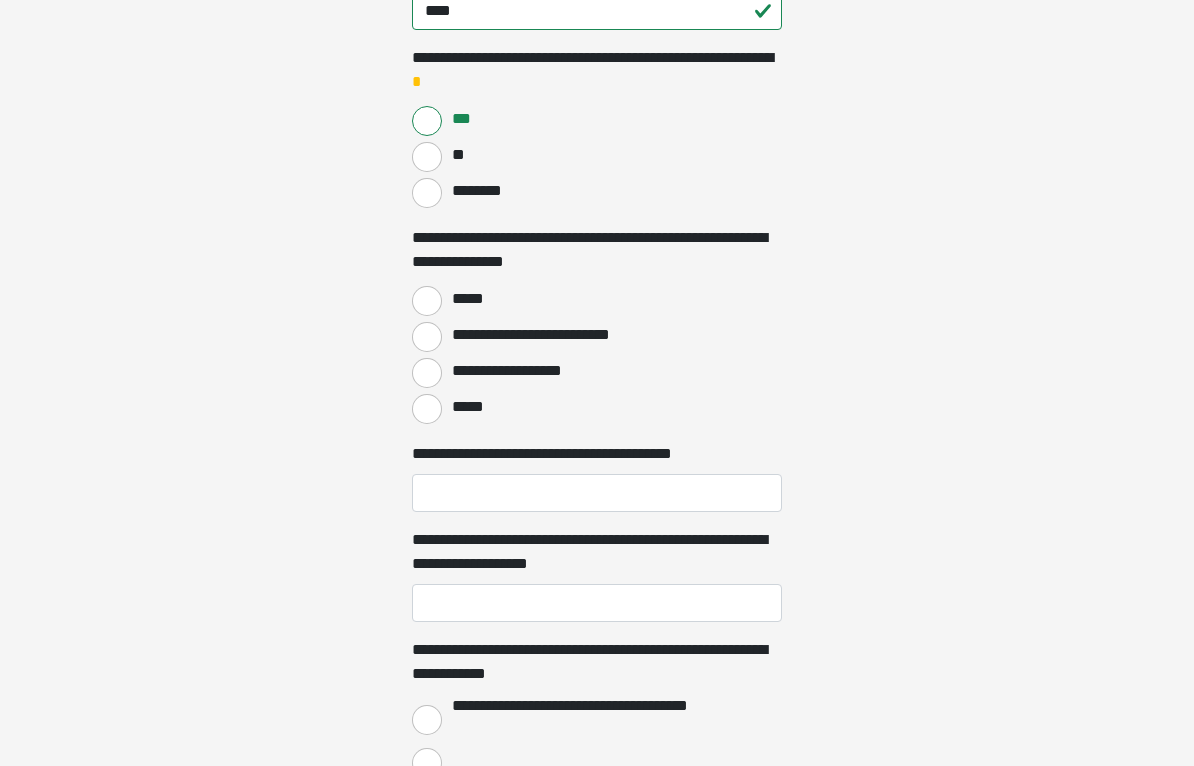click on "***" at bounding box center [427, 121] 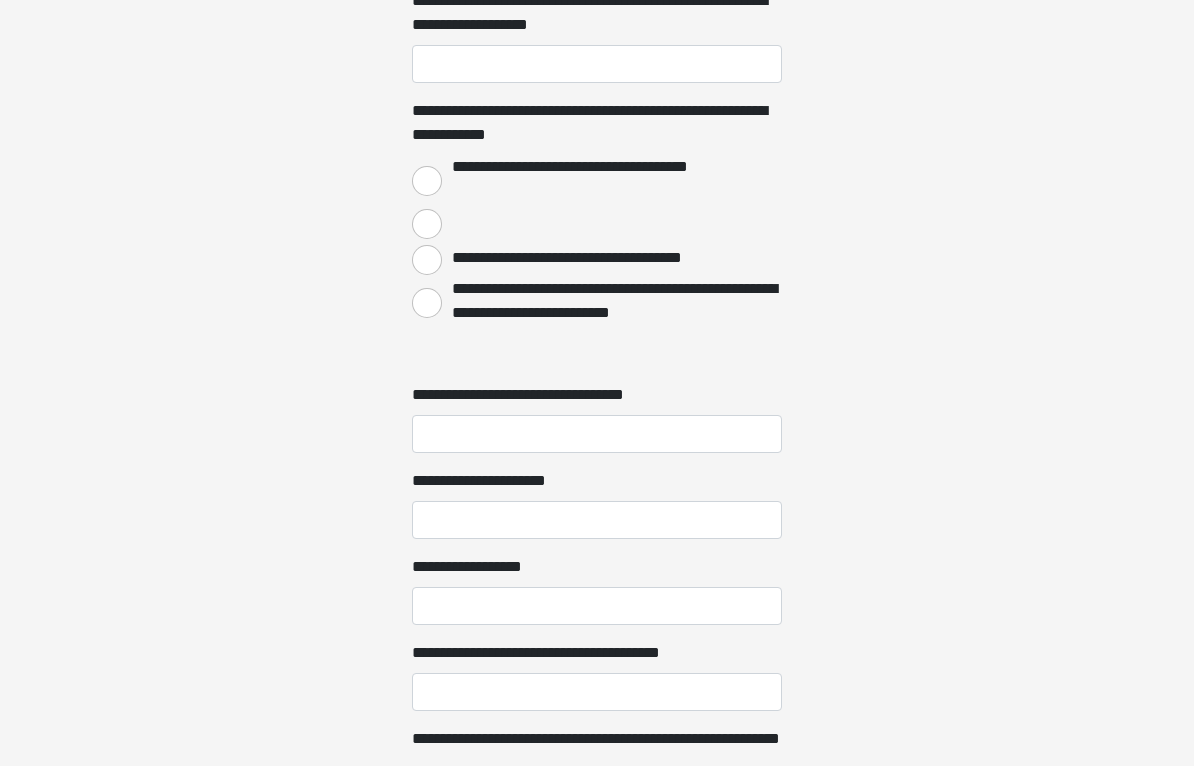 scroll, scrollTop: 2067, scrollLeft: 0, axis: vertical 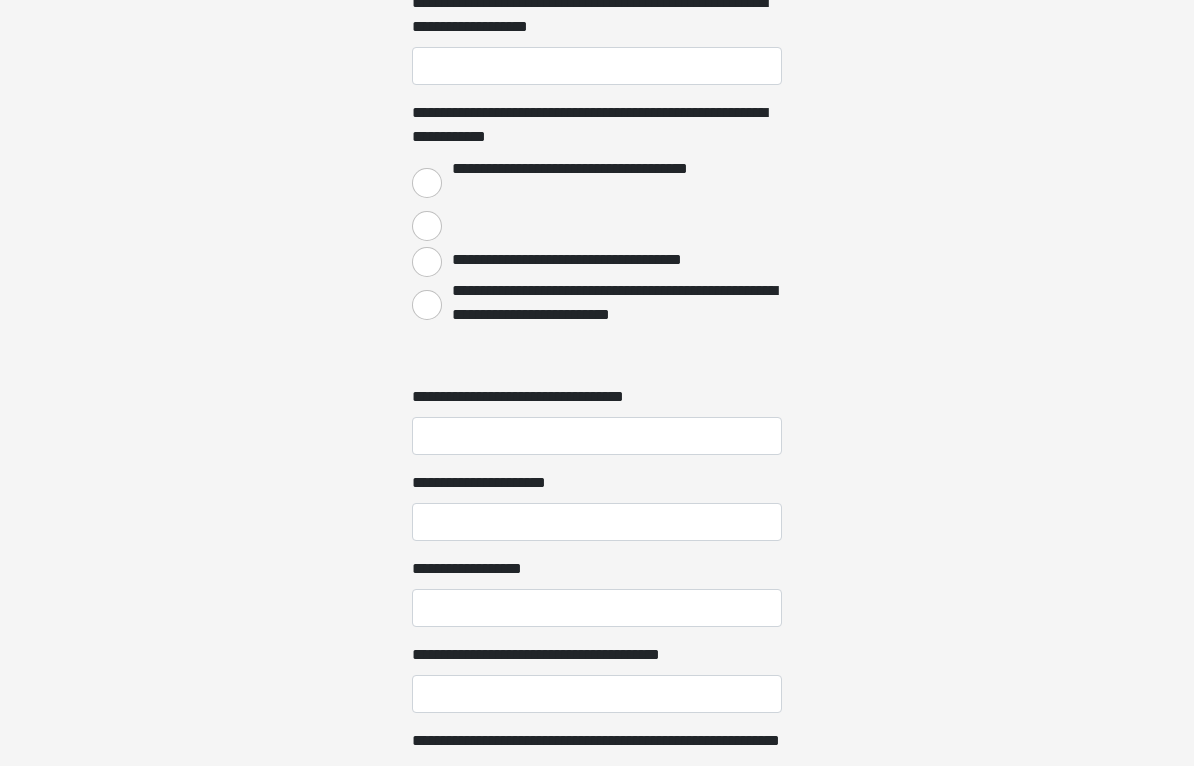 click on "**********" at bounding box center (597, 181) 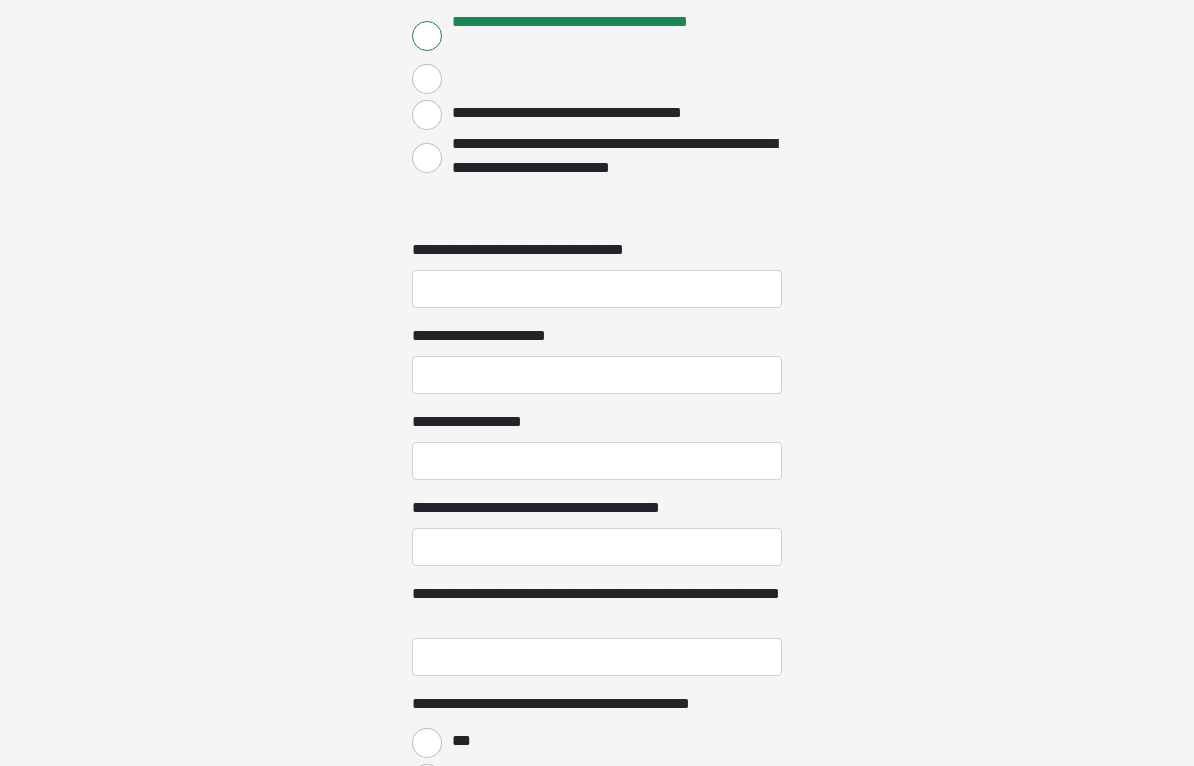 scroll, scrollTop: 2213, scrollLeft: 0, axis: vertical 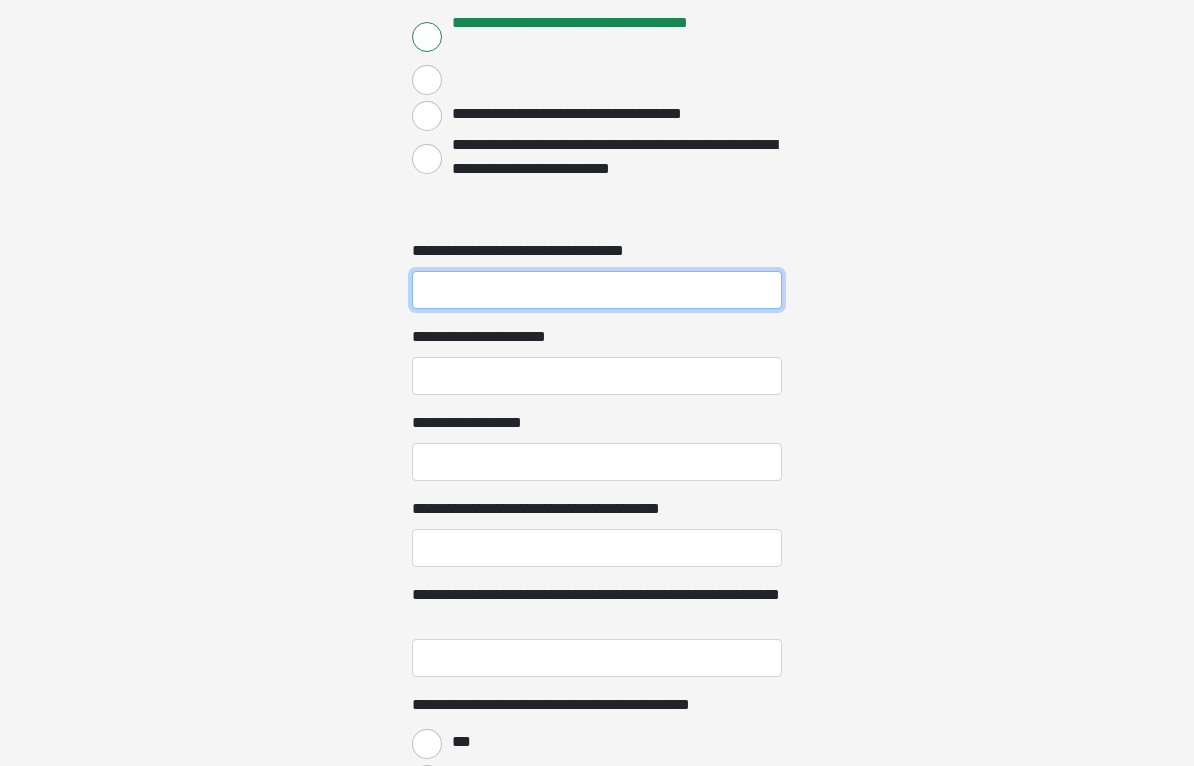 click on "**********" at bounding box center (597, 290) 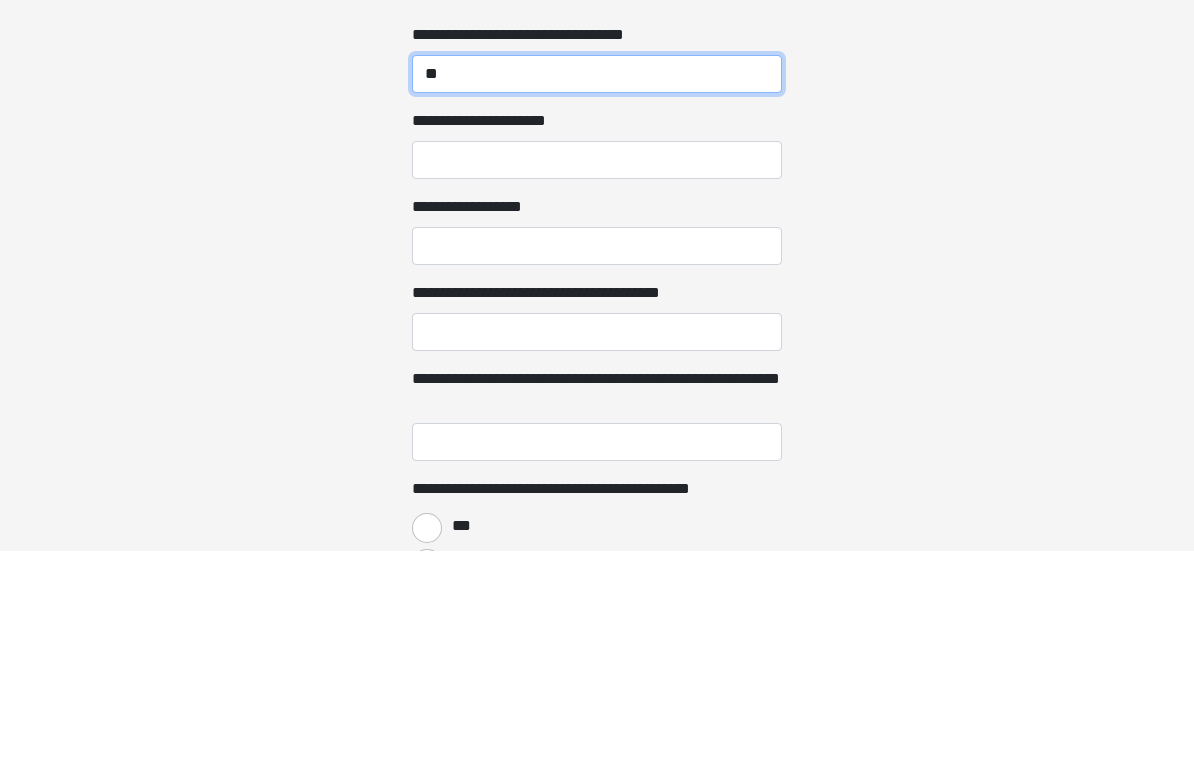 type on "**" 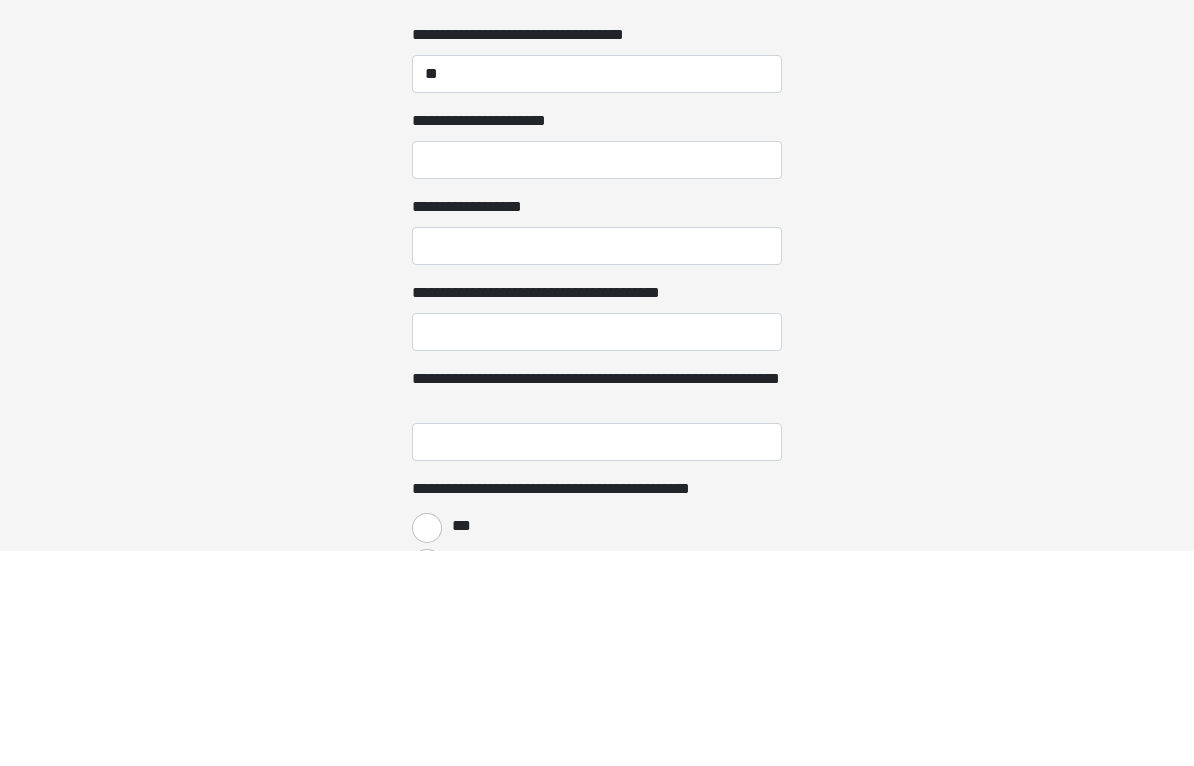 click on "**********" at bounding box center [597, 376] 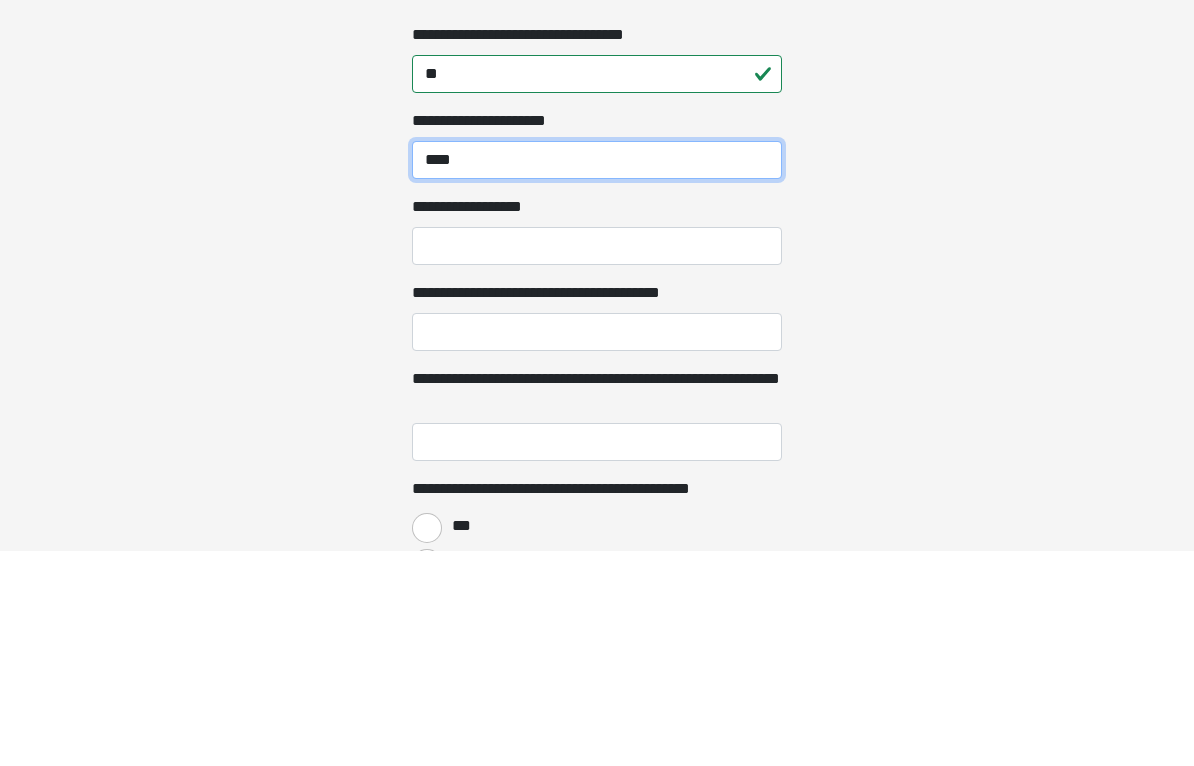 type on "****" 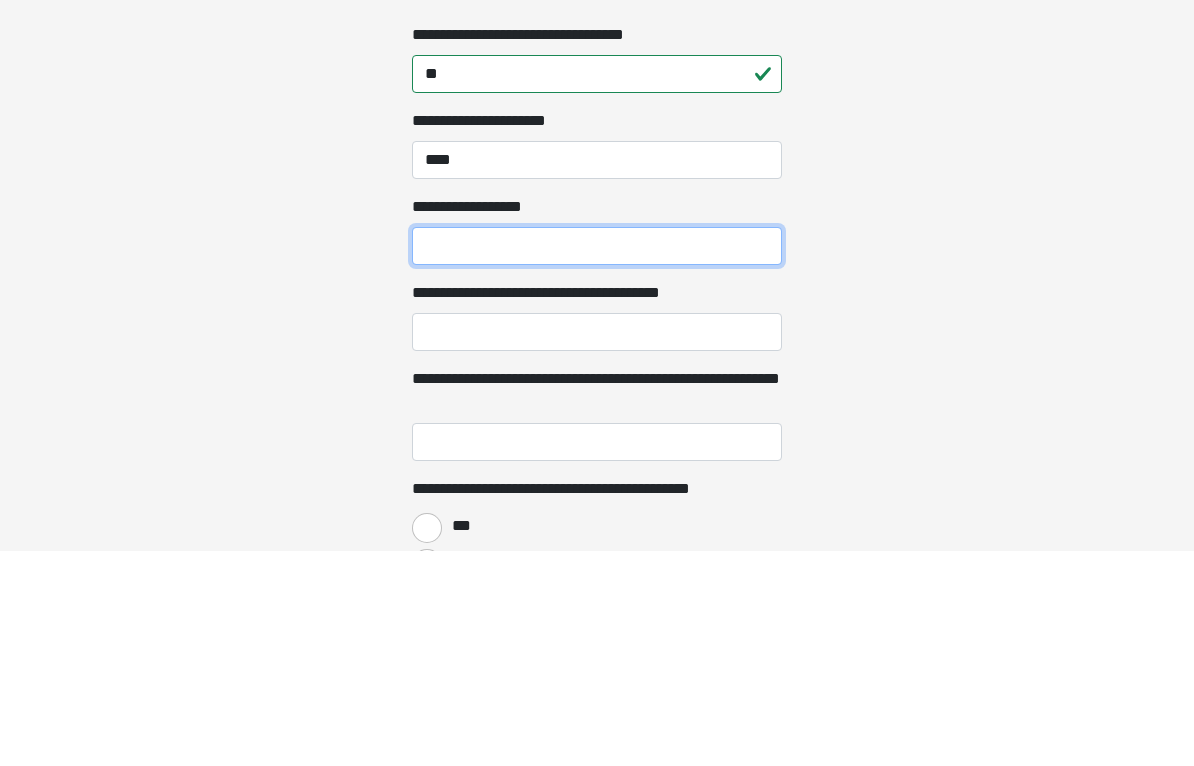 click on "**********" at bounding box center [597, 462] 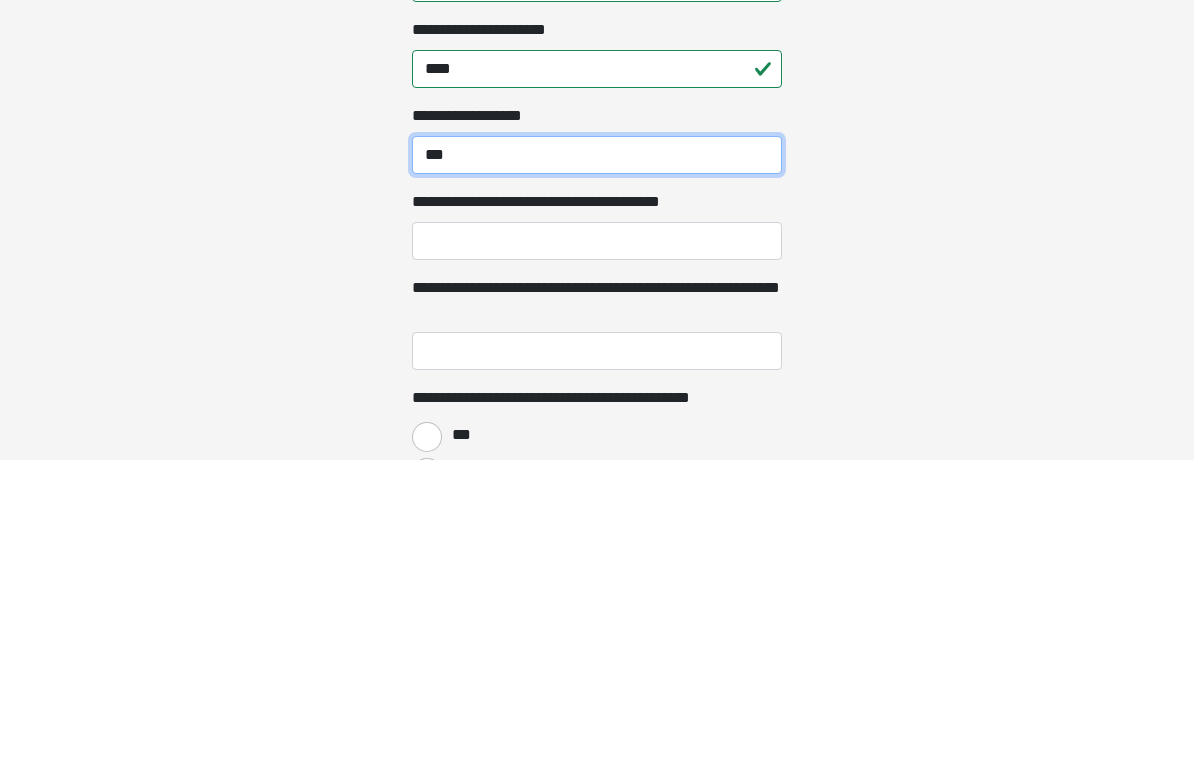 type on "***" 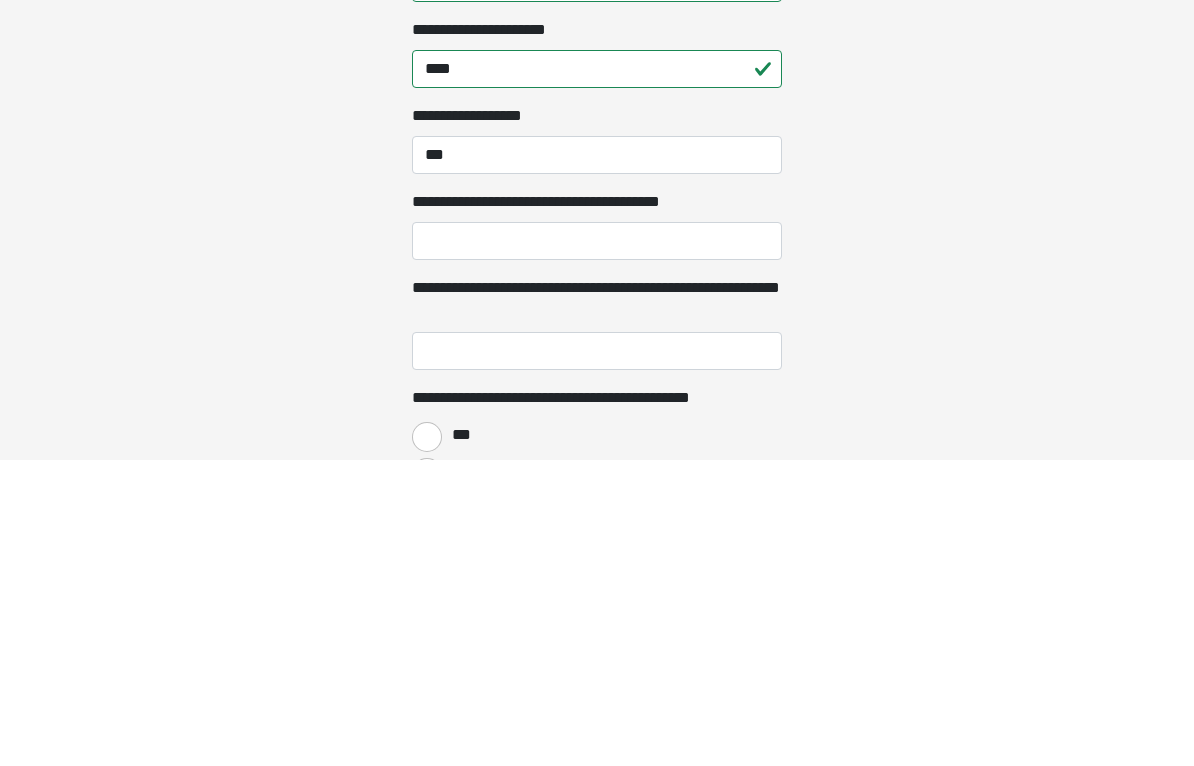 click on "**********" at bounding box center (597, 548) 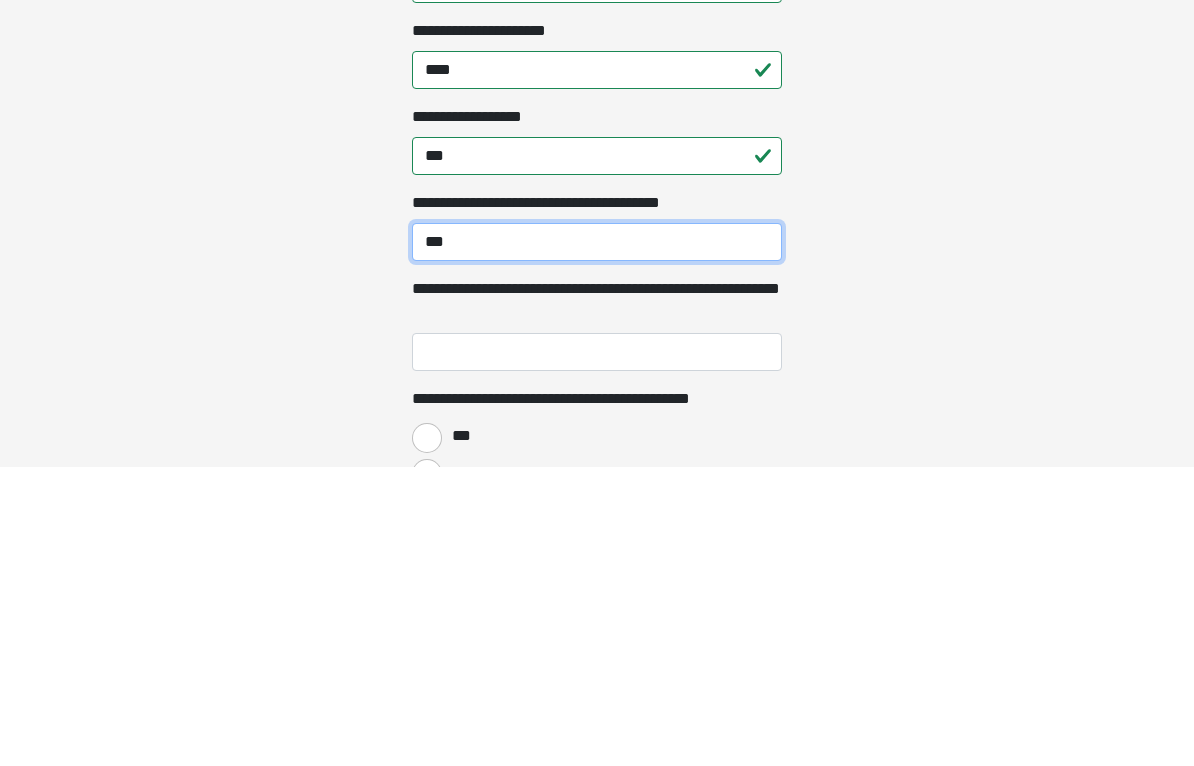 scroll, scrollTop: 2222, scrollLeft: 0, axis: vertical 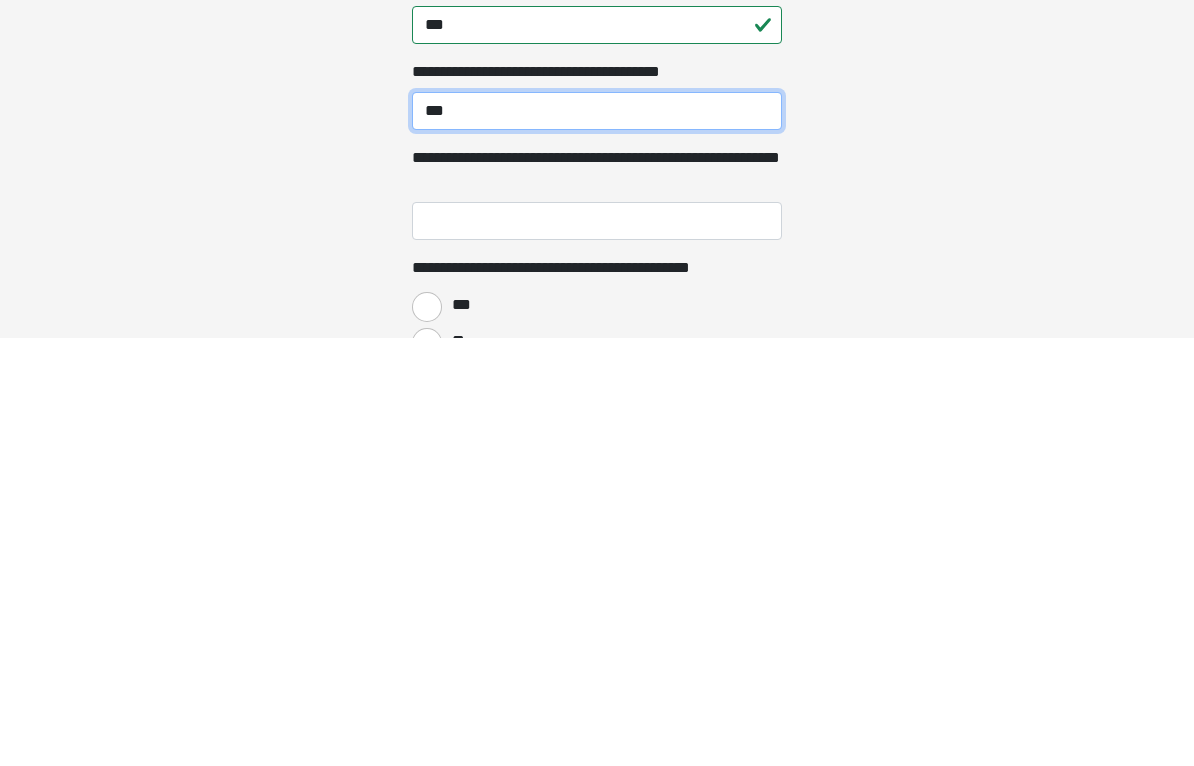 type on "***" 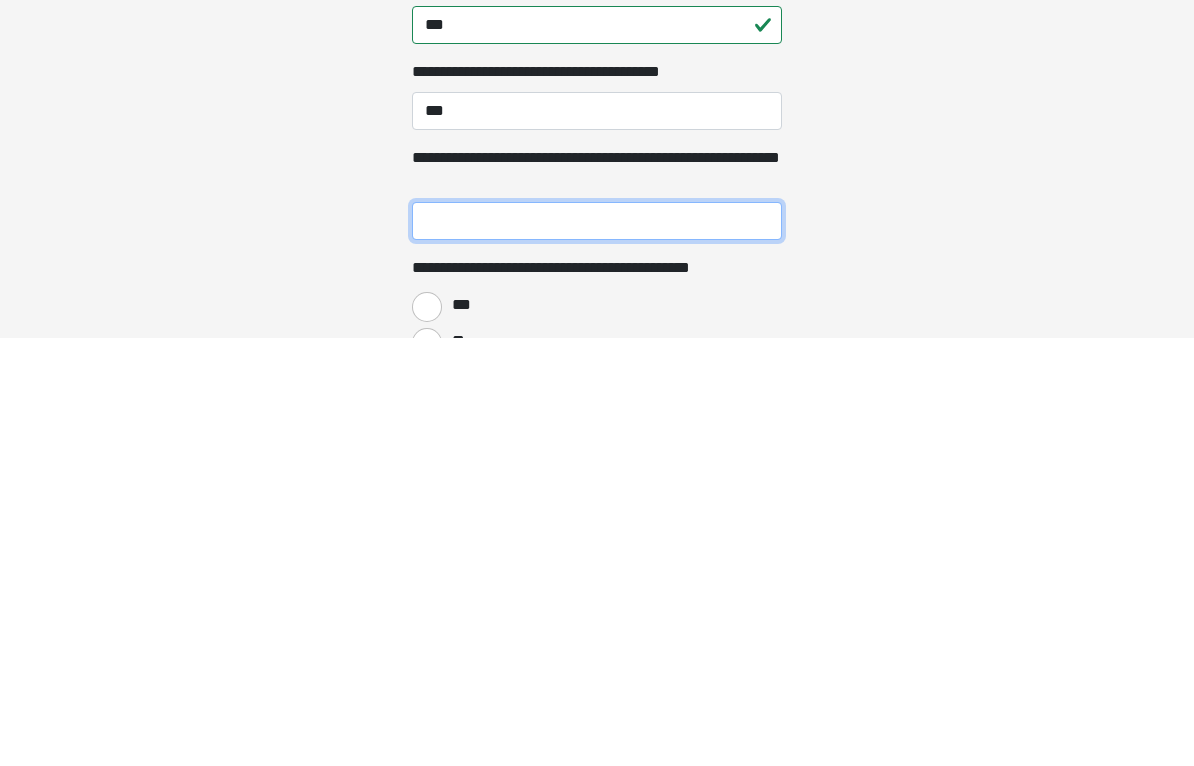 click on "**********" at bounding box center (597, 649) 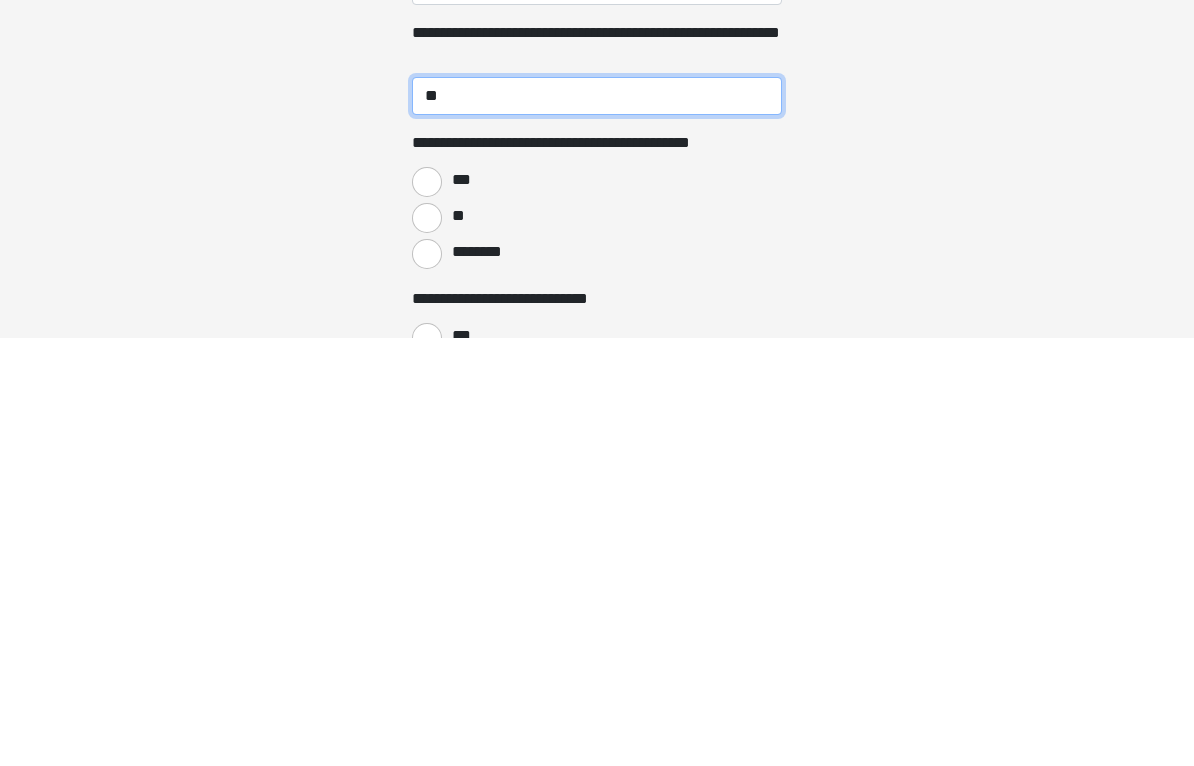 type on "**" 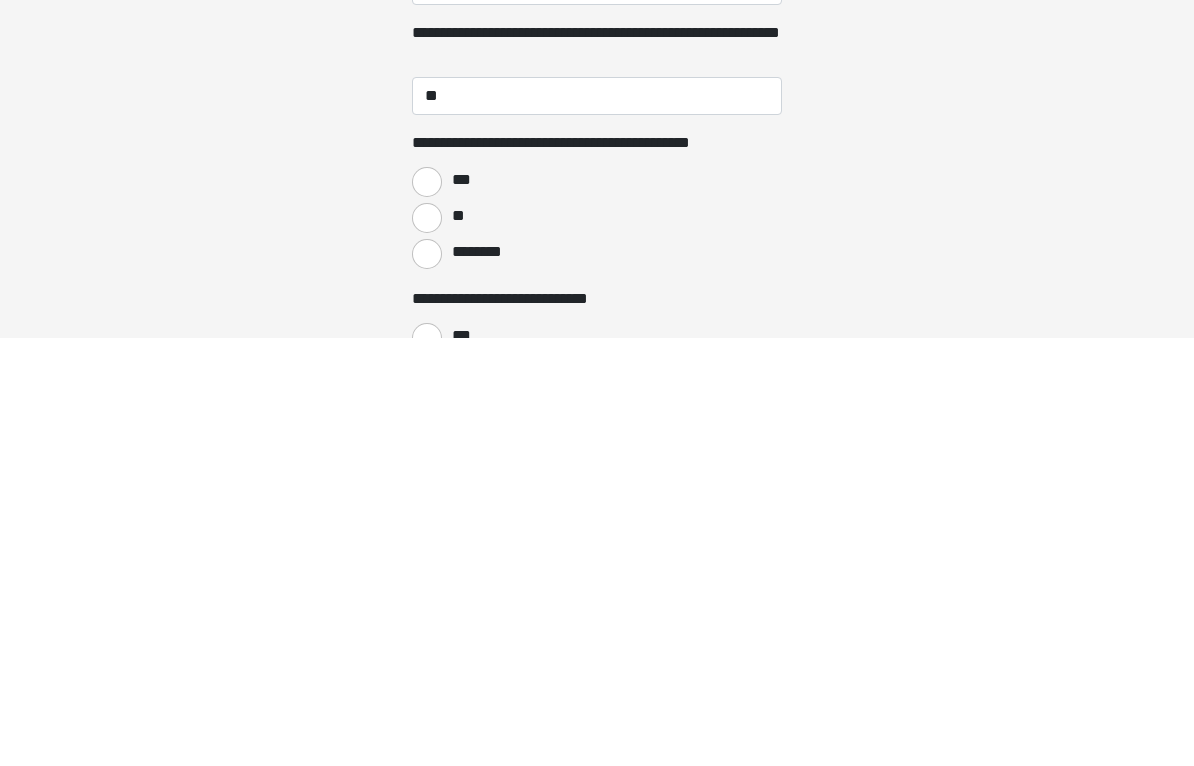 click on "***" at bounding box center [427, 610] 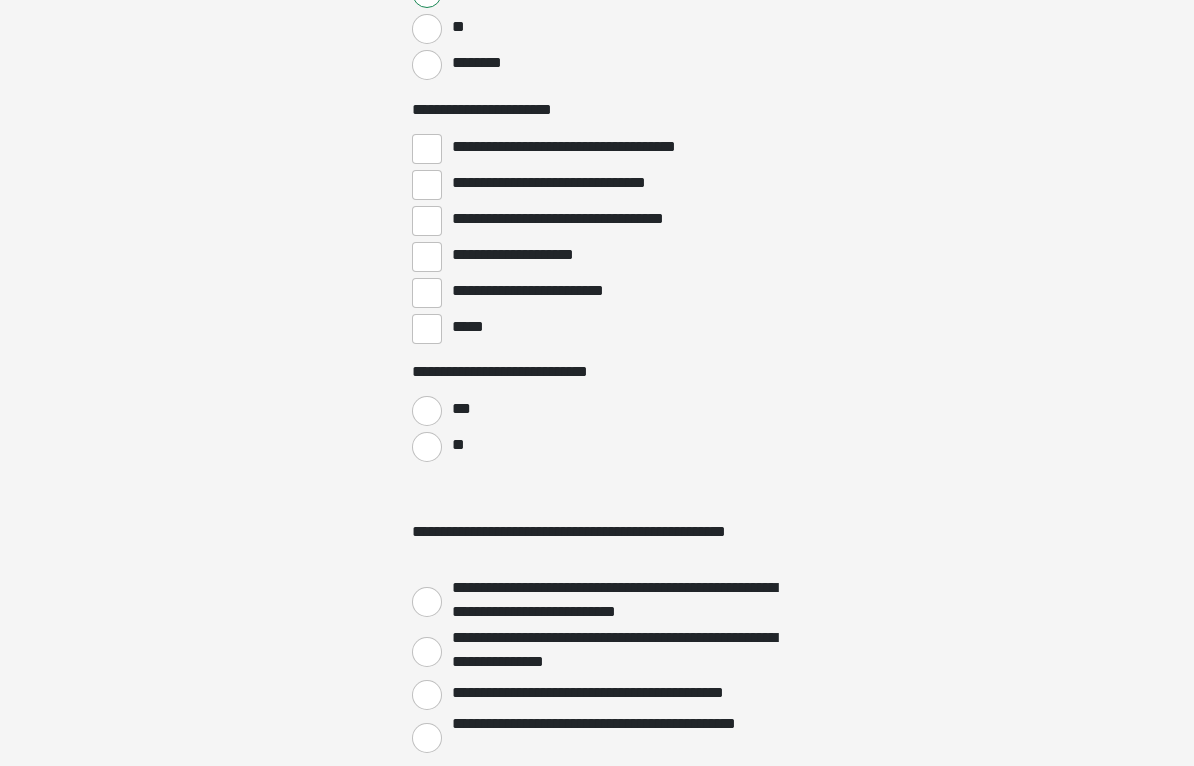 scroll, scrollTop: 2964, scrollLeft: 0, axis: vertical 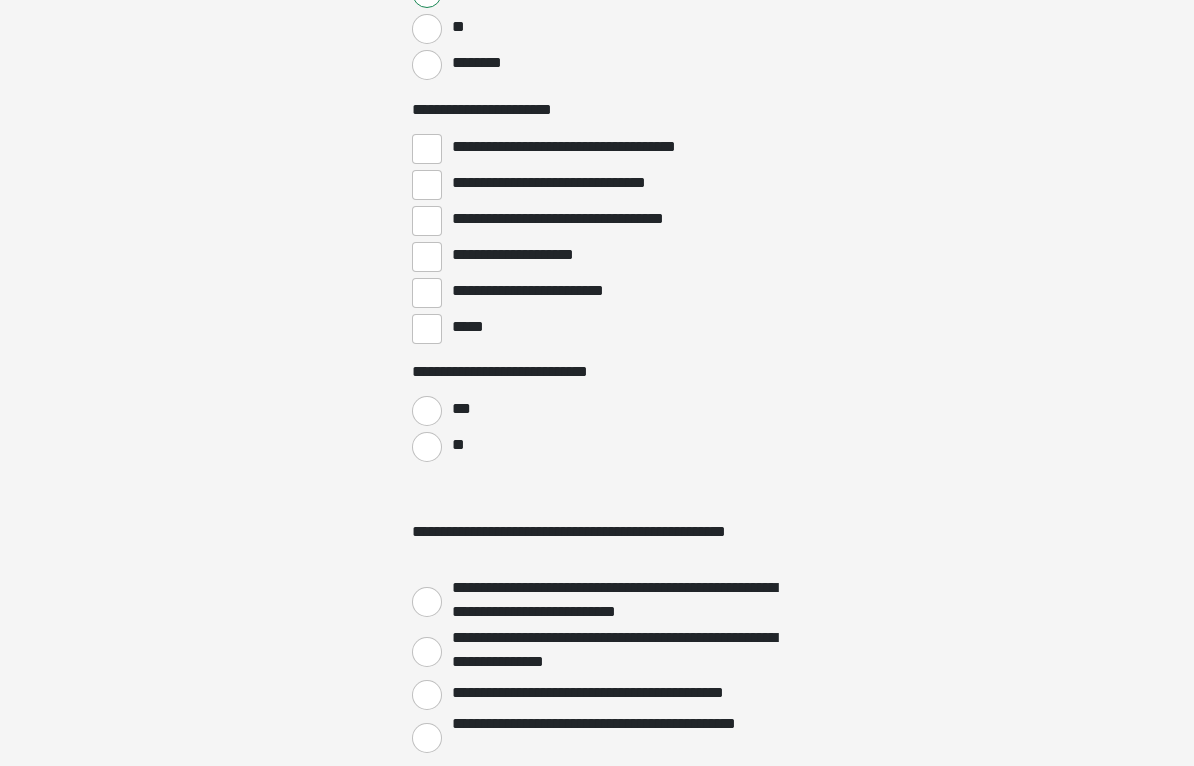 click on "**********" at bounding box center [427, 149] 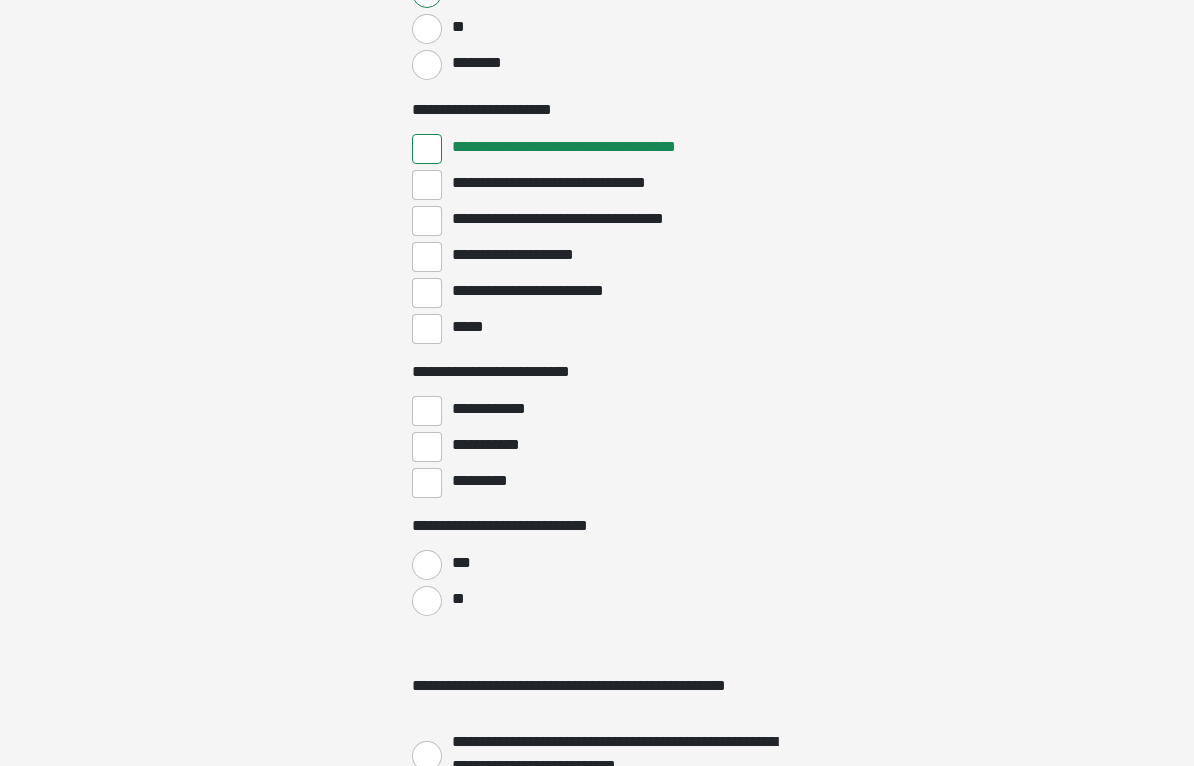 click on "**********" at bounding box center (427, 221) 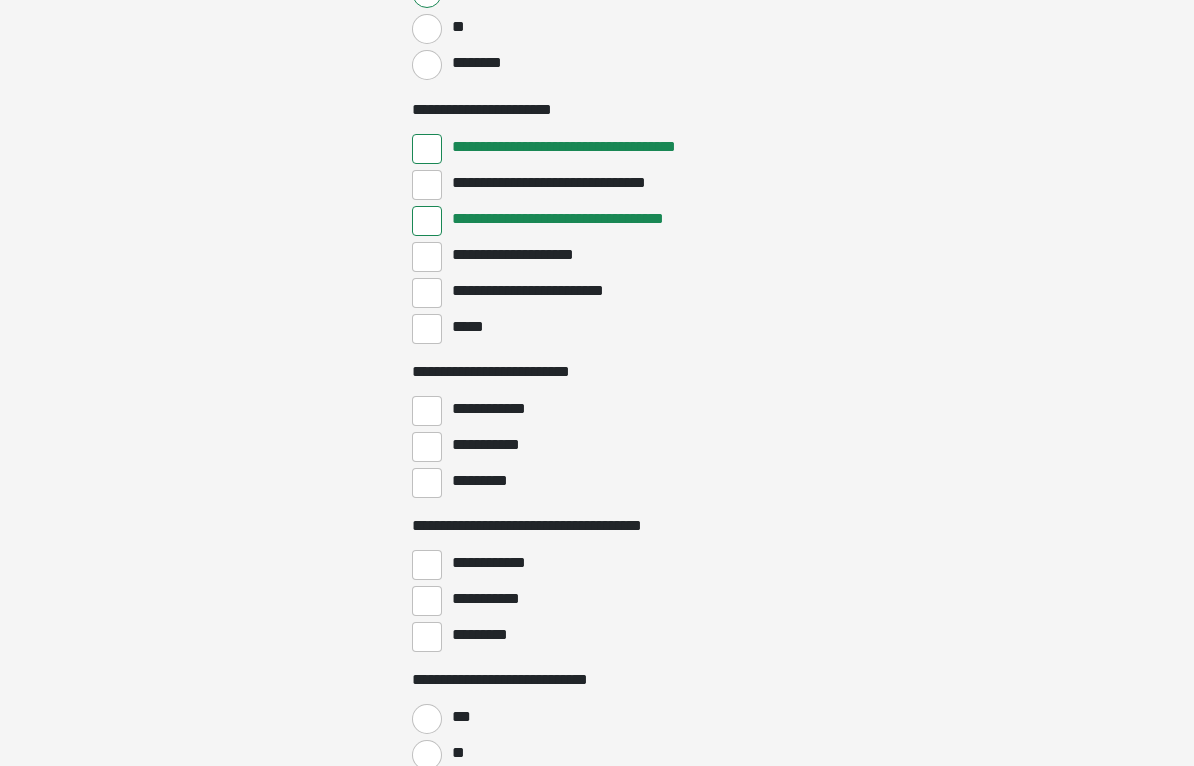 click on "**********" at bounding box center [427, 257] 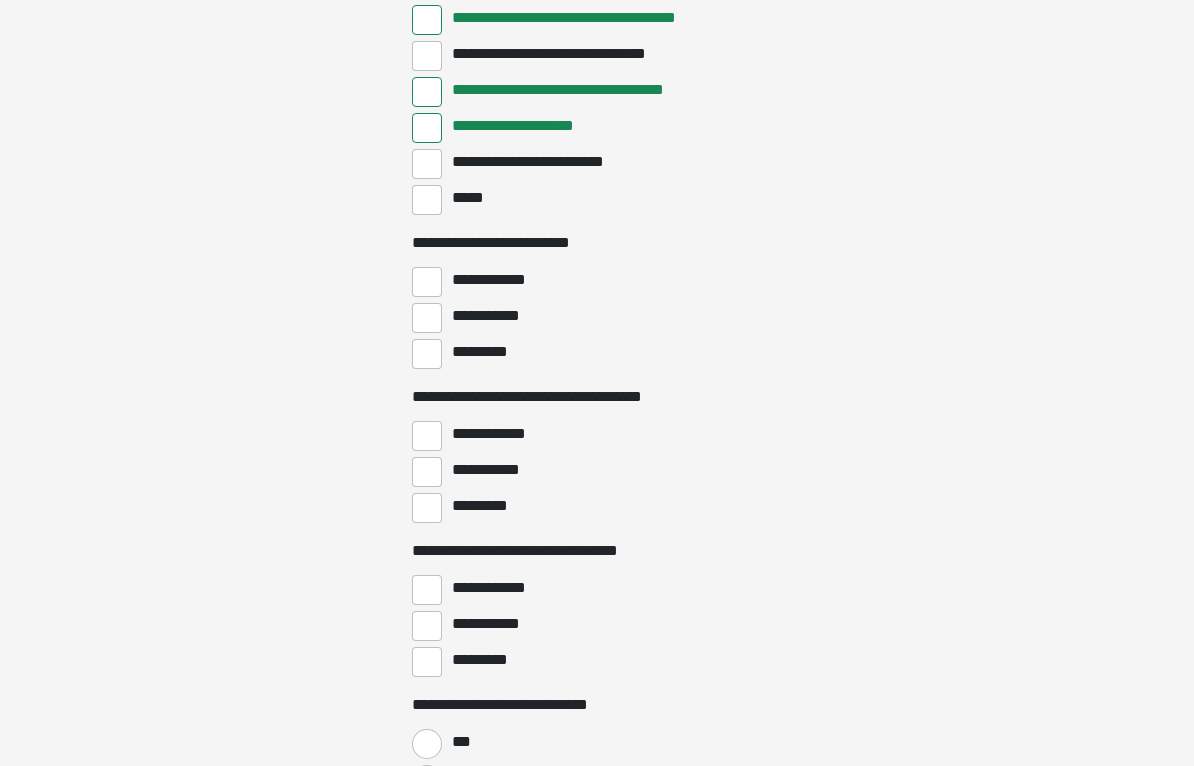 scroll, scrollTop: 3093, scrollLeft: 0, axis: vertical 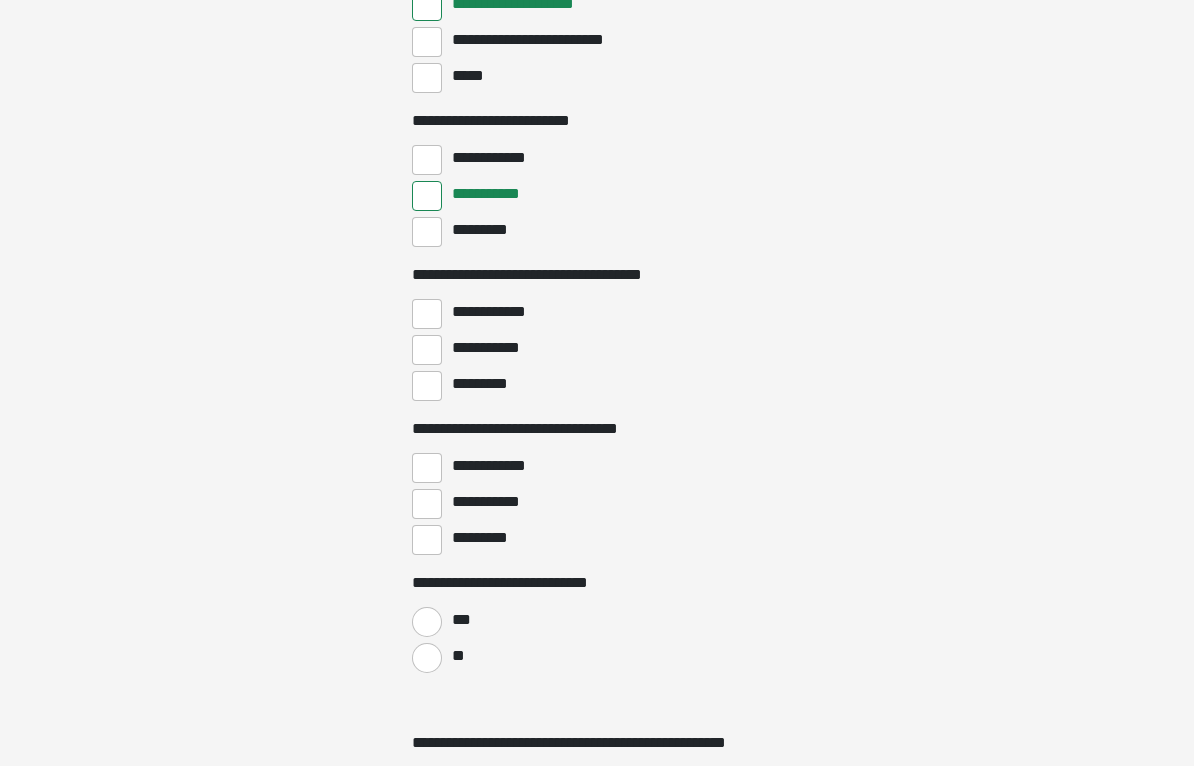 click on "**********" at bounding box center [427, 350] 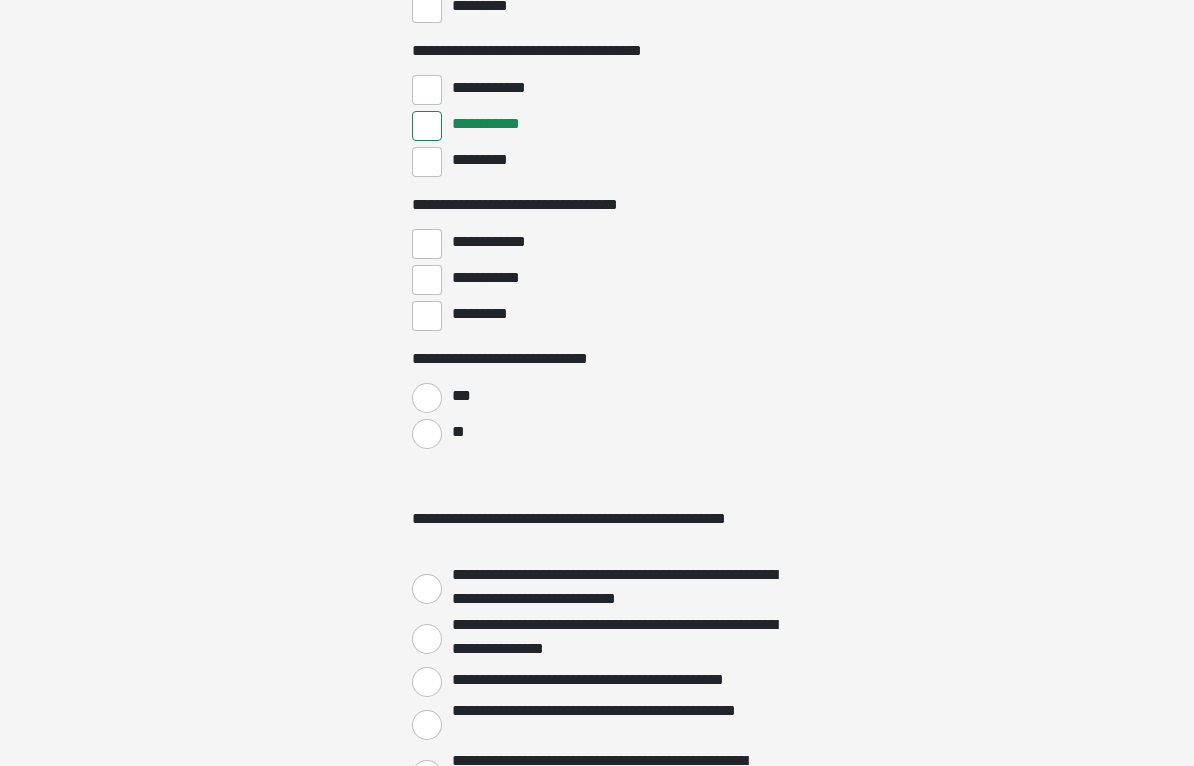 scroll, scrollTop: 3440, scrollLeft: 0, axis: vertical 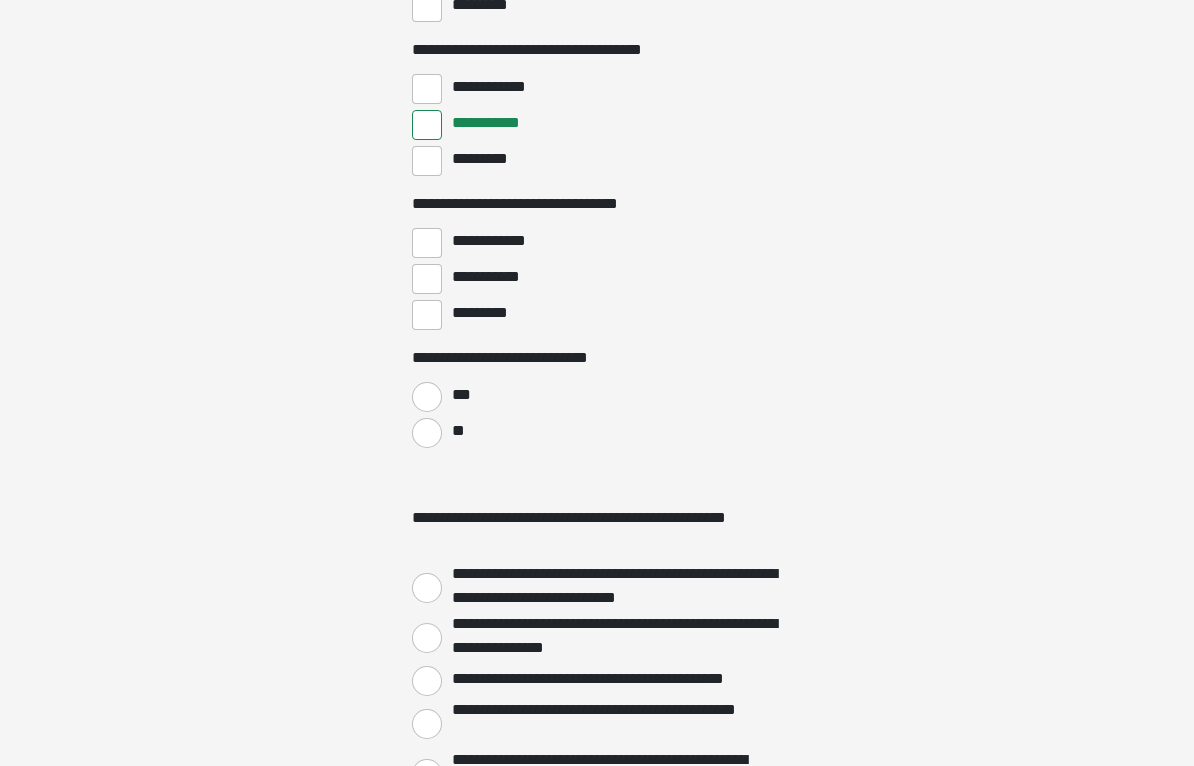 click on "**********" at bounding box center (427, 279) 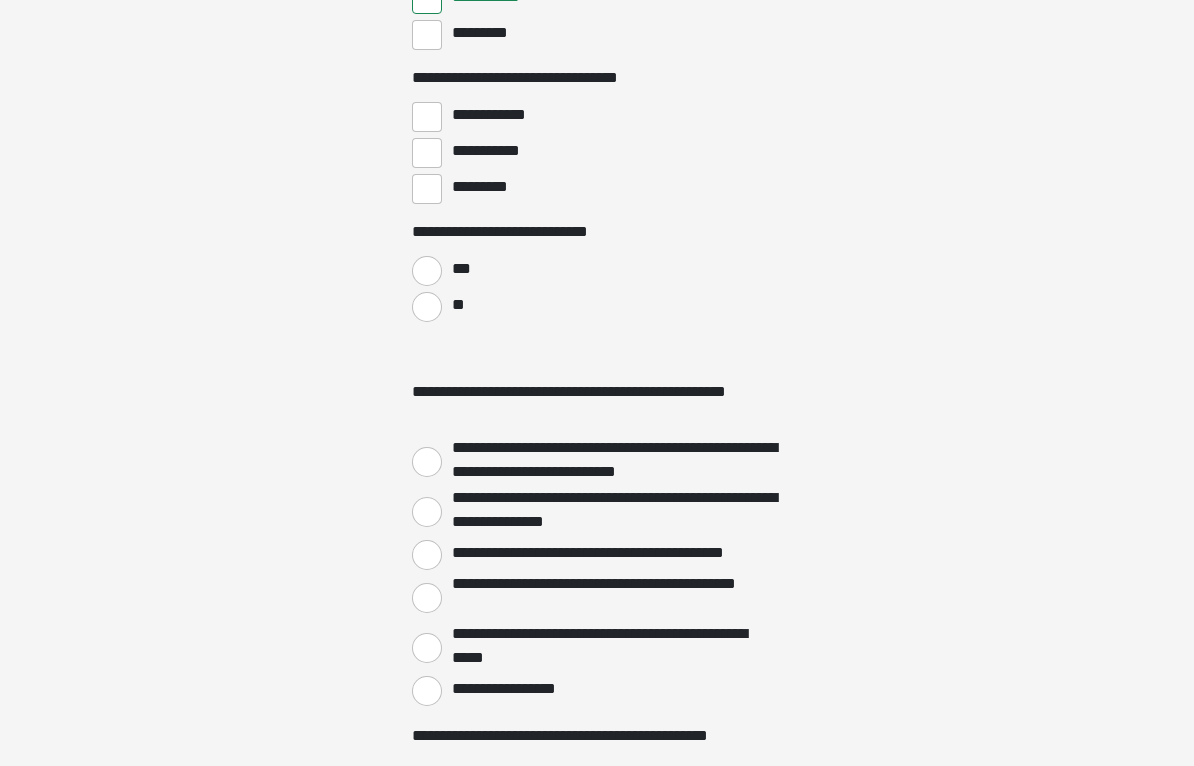 click on "**" at bounding box center [427, 307] 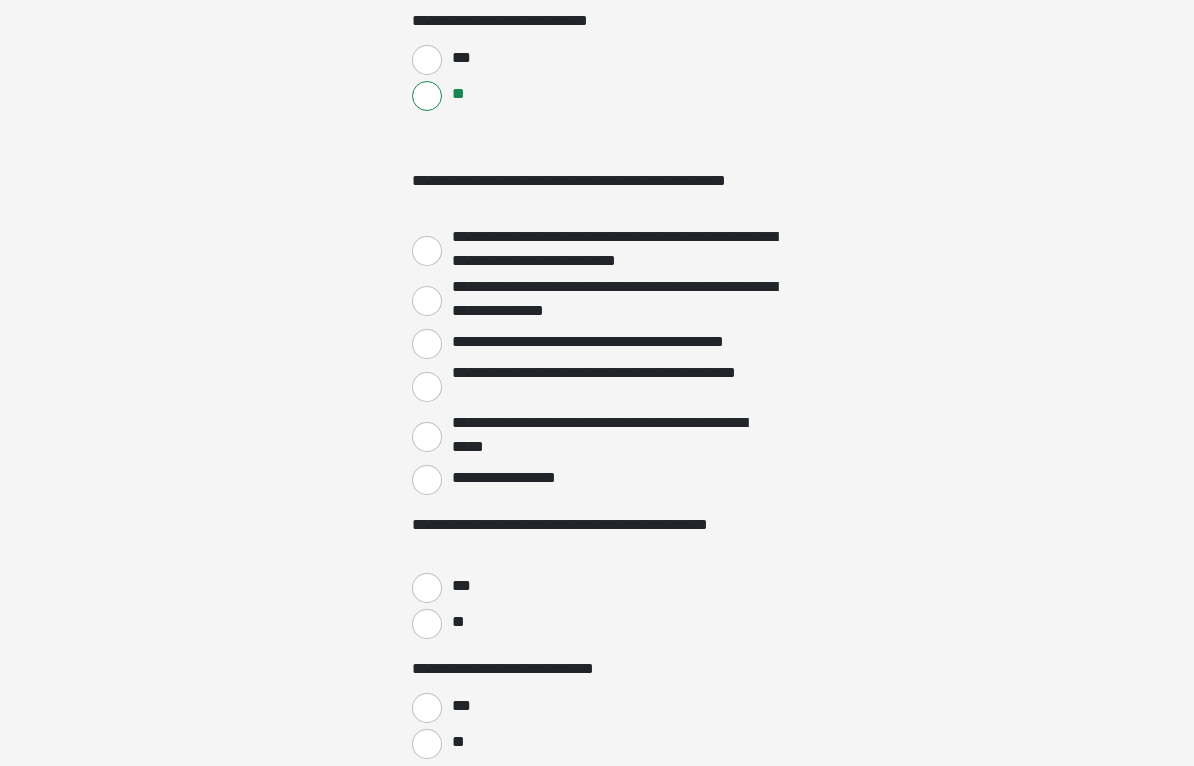 scroll, scrollTop: 3776, scrollLeft: 0, axis: vertical 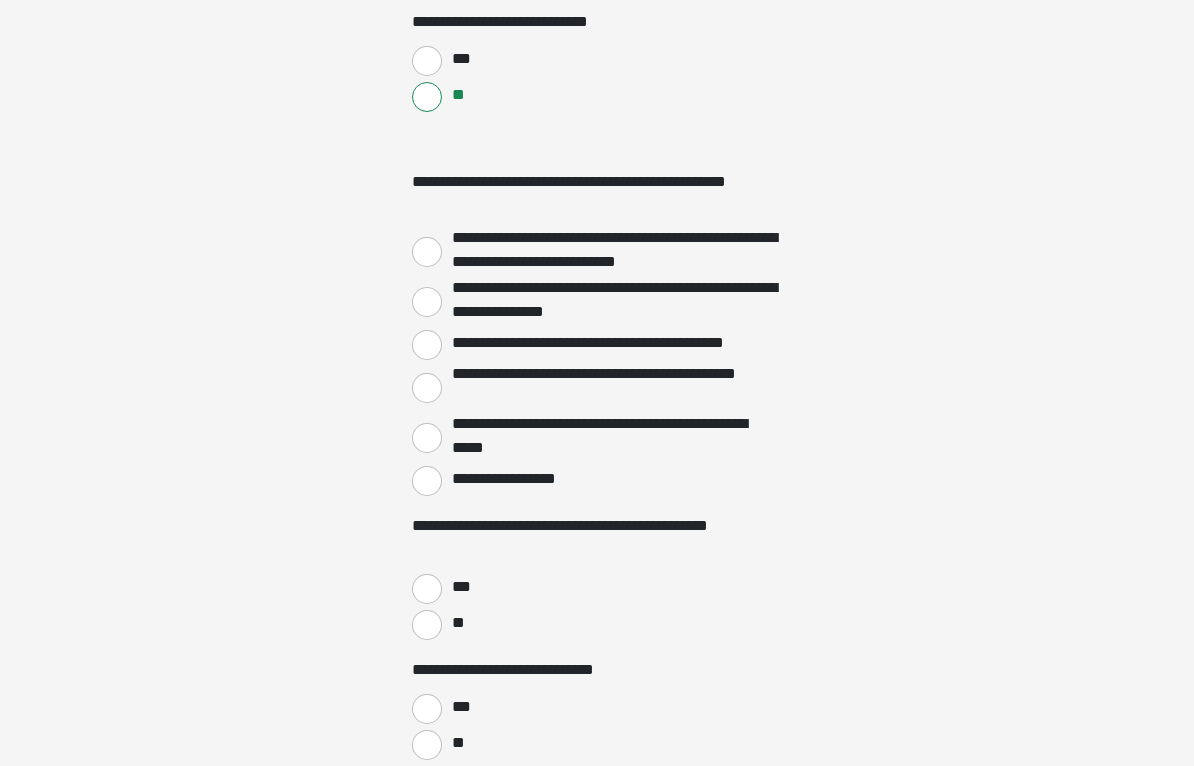 click on "**********" at bounding box center (427, 481) 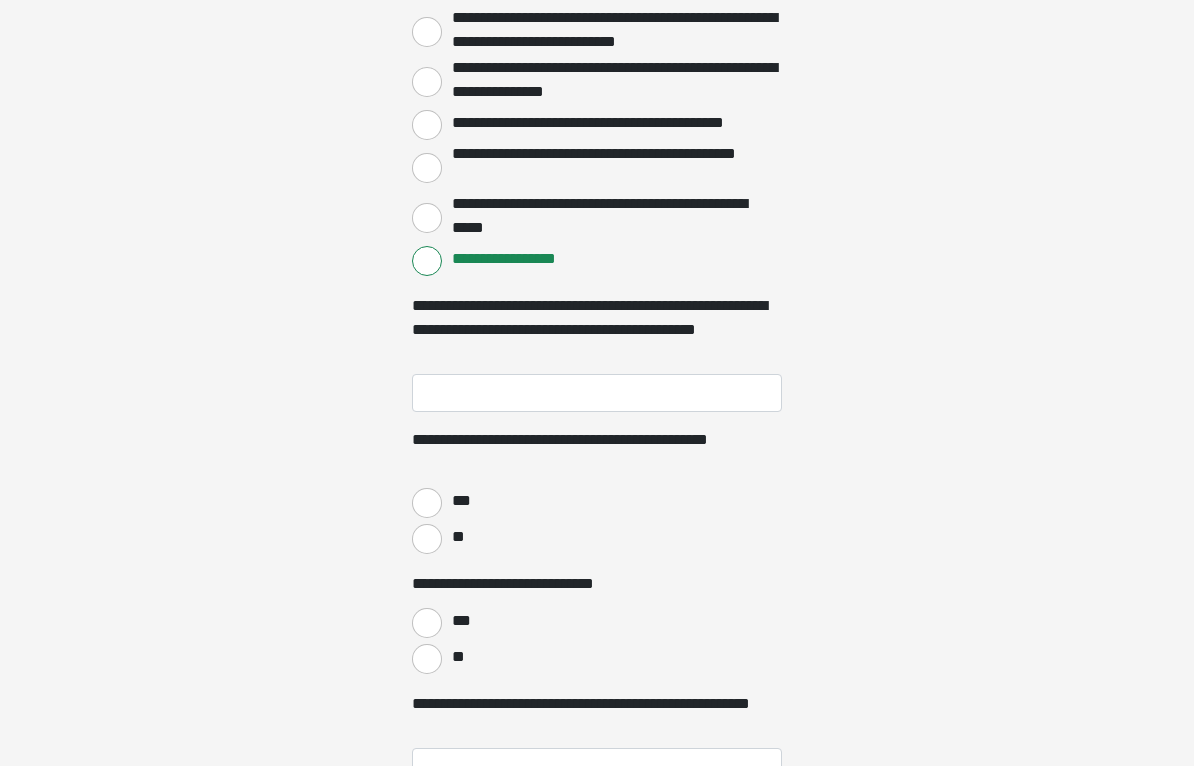 scroll, scrollTop: 3998, scrollLeft: 0, axis: vertical 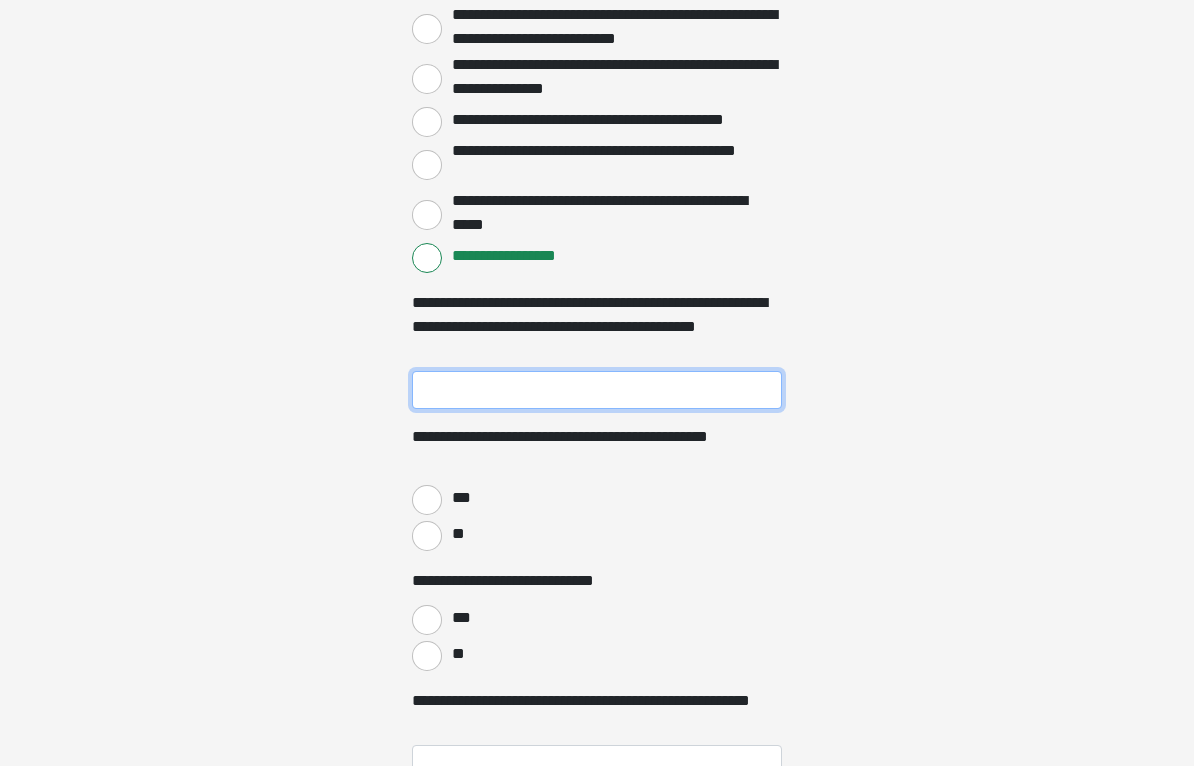 click on "**********" at bounding box center (597, 391) 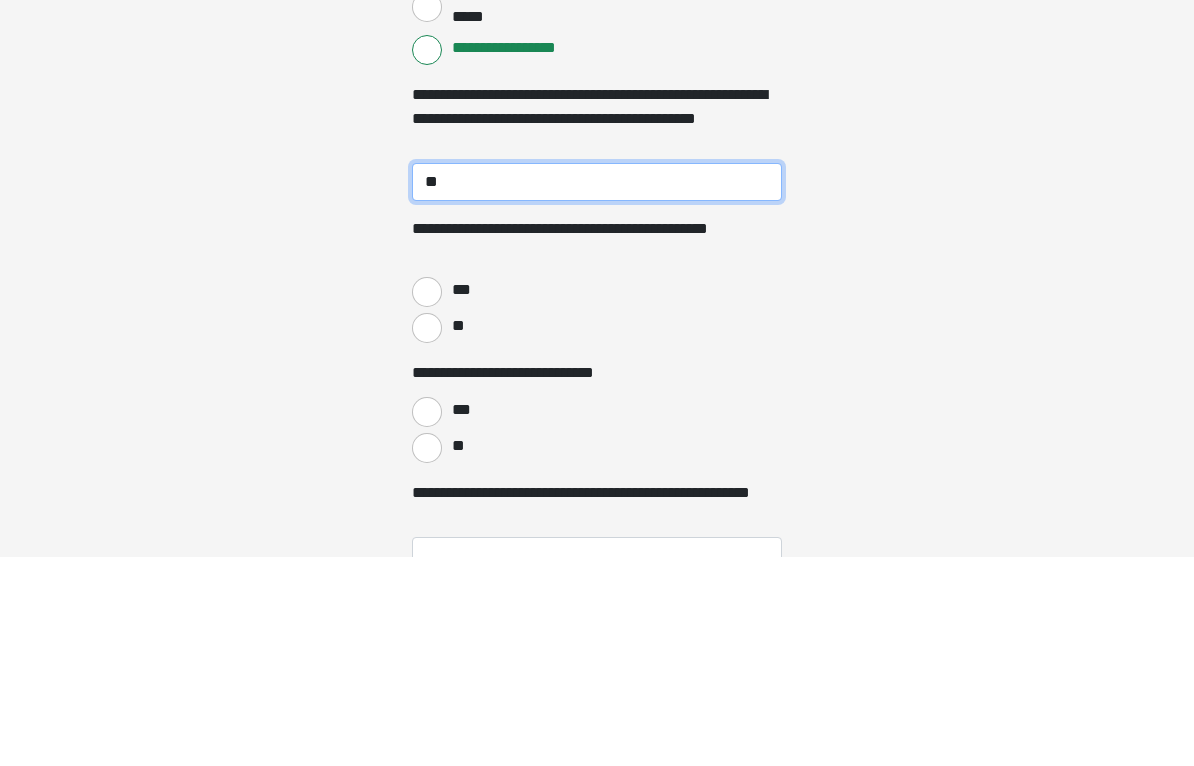 type on "**" 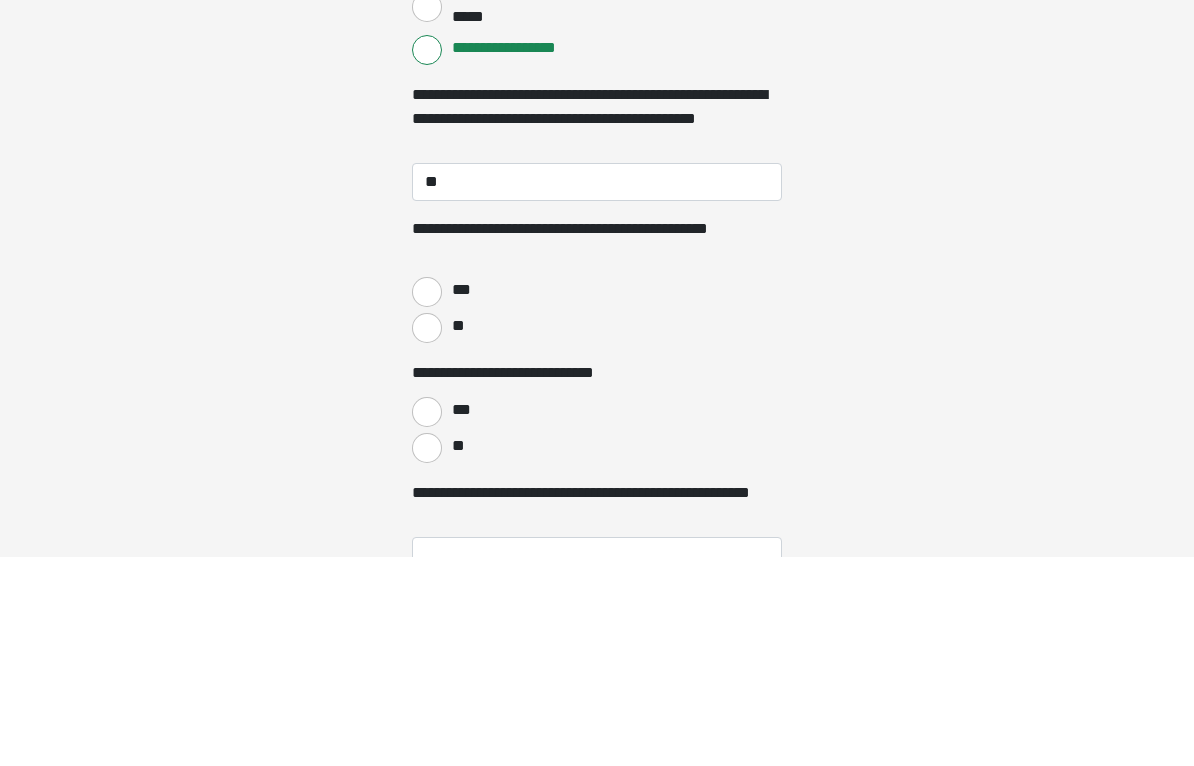 click on "***" at bounding box center (427, 501) 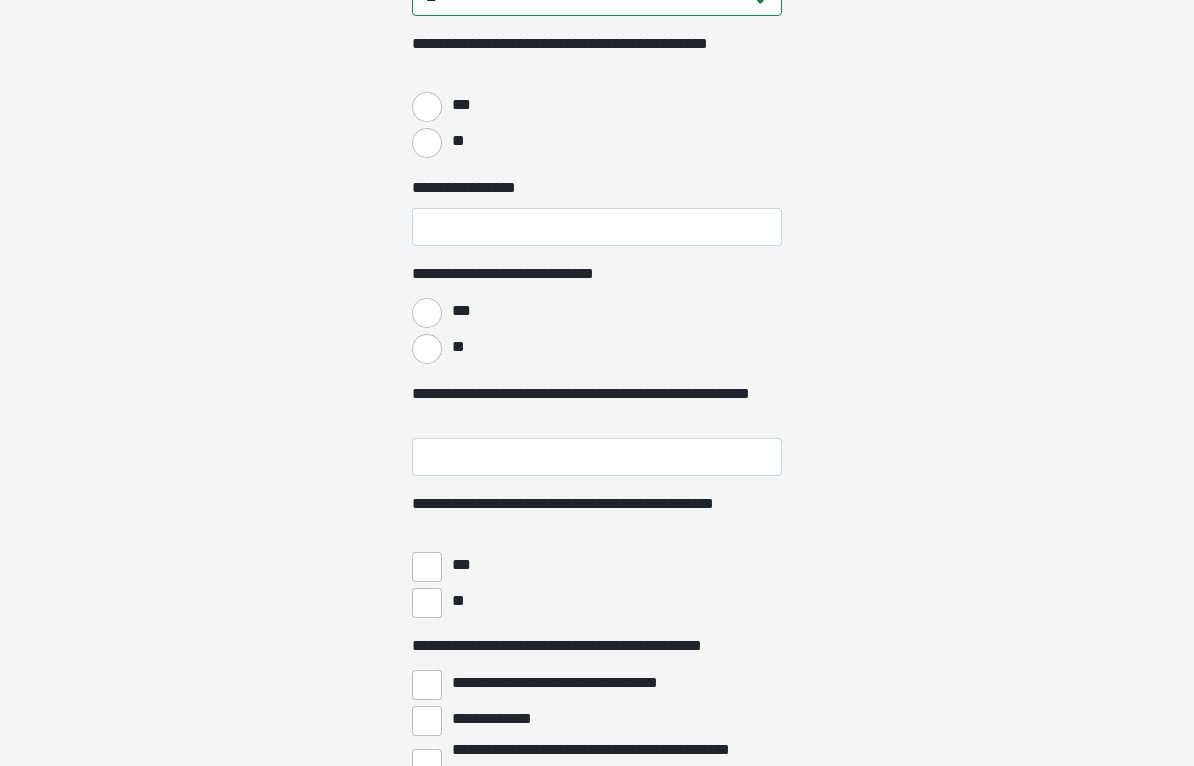 scroll, scrollTop: 4389, scrollLeft: 0, axis: vertical 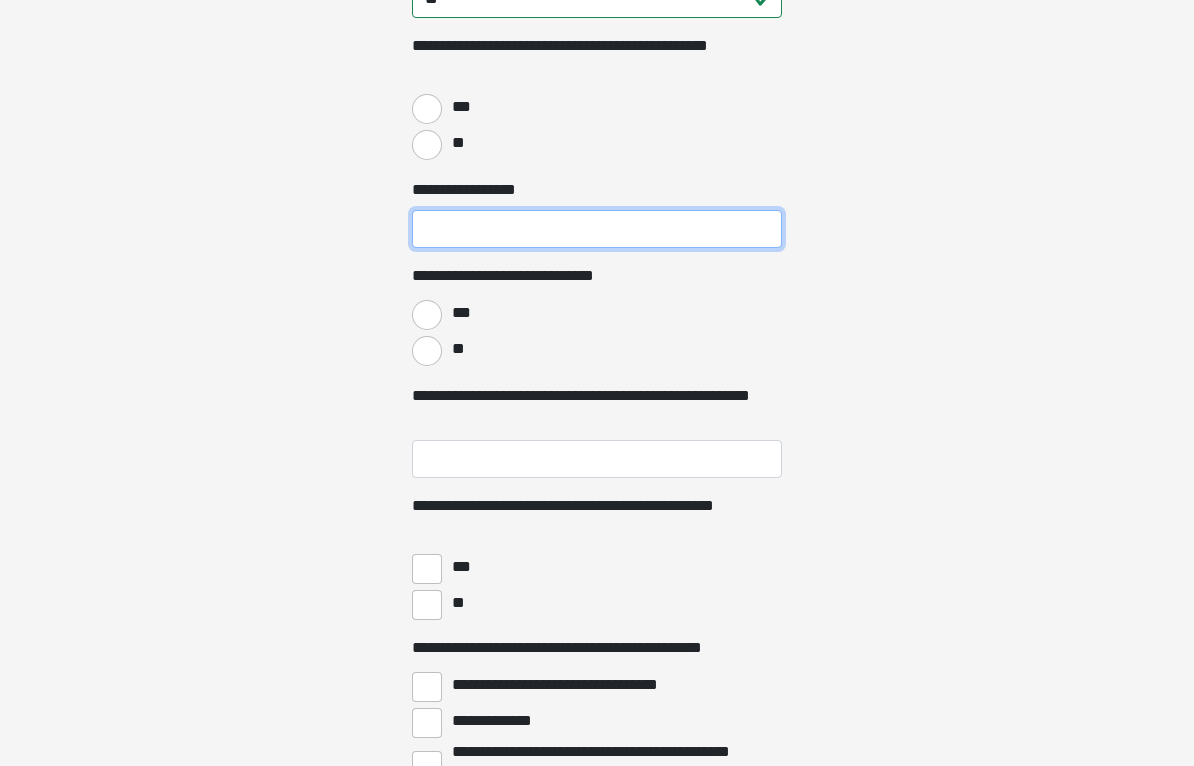 click on "**********" at bounding box center [597, 230] 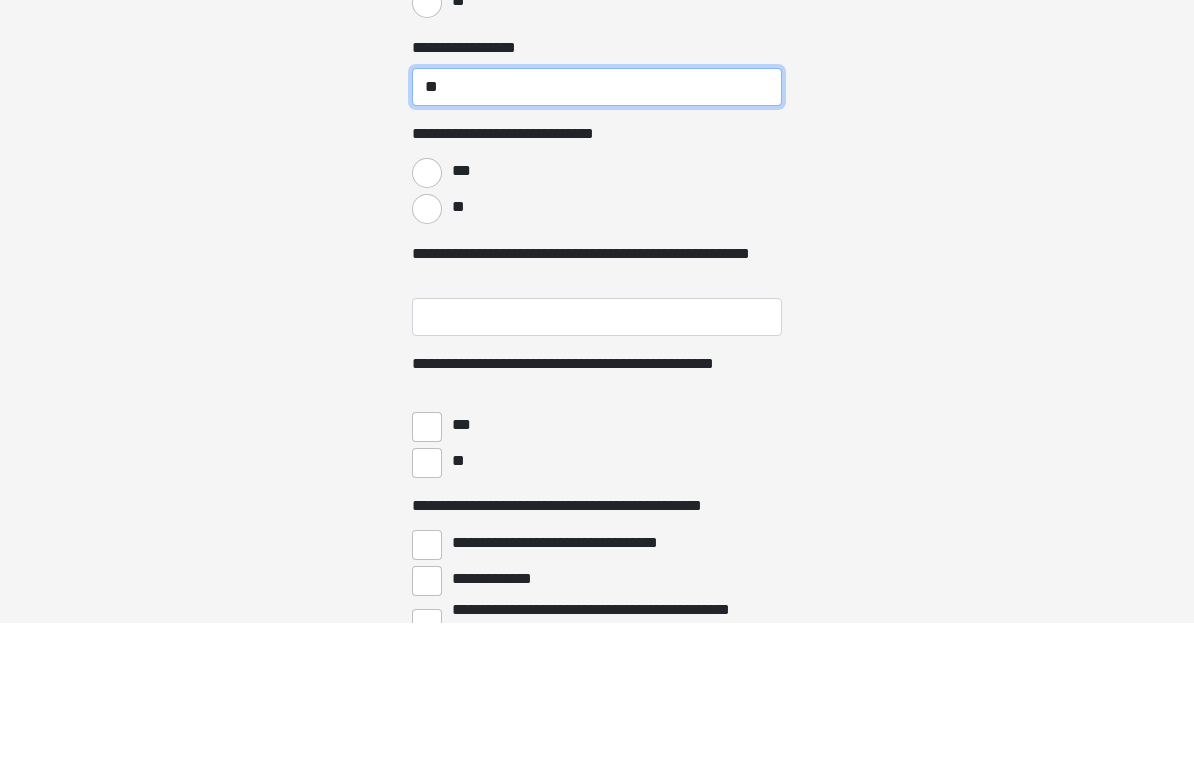 type on "**" 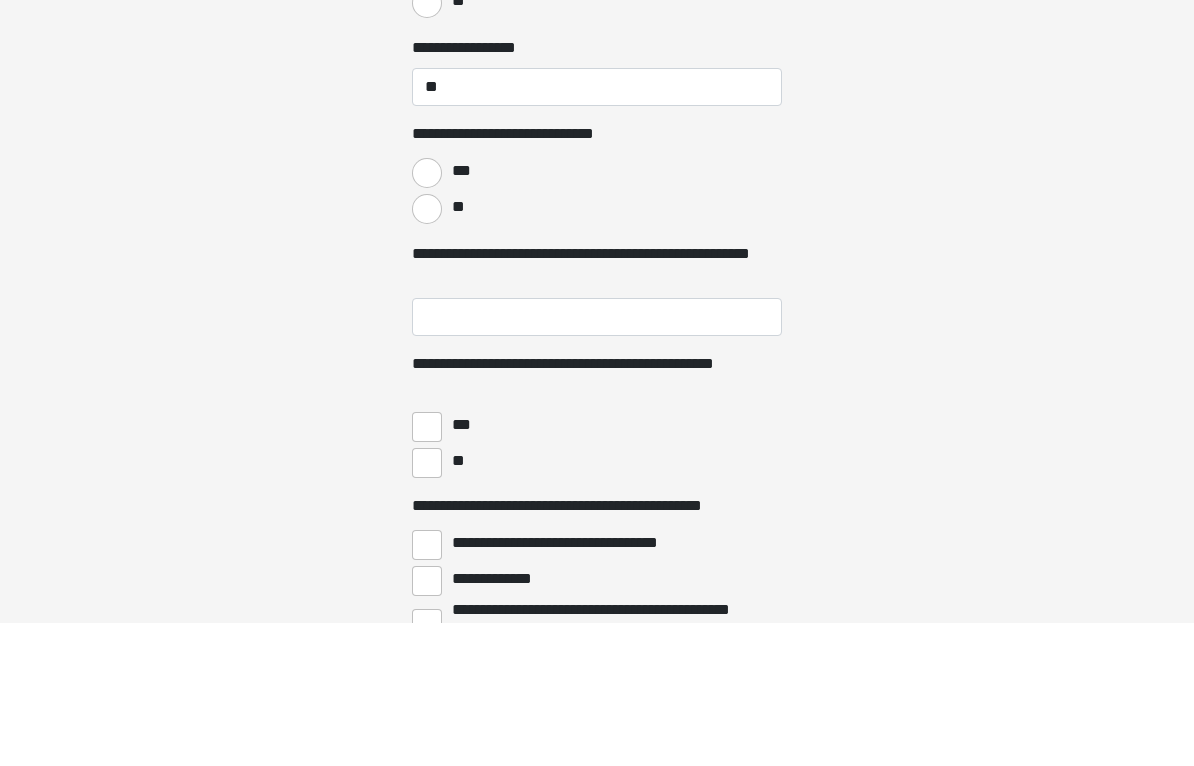 click on "**" at bounding box center (427, 352) 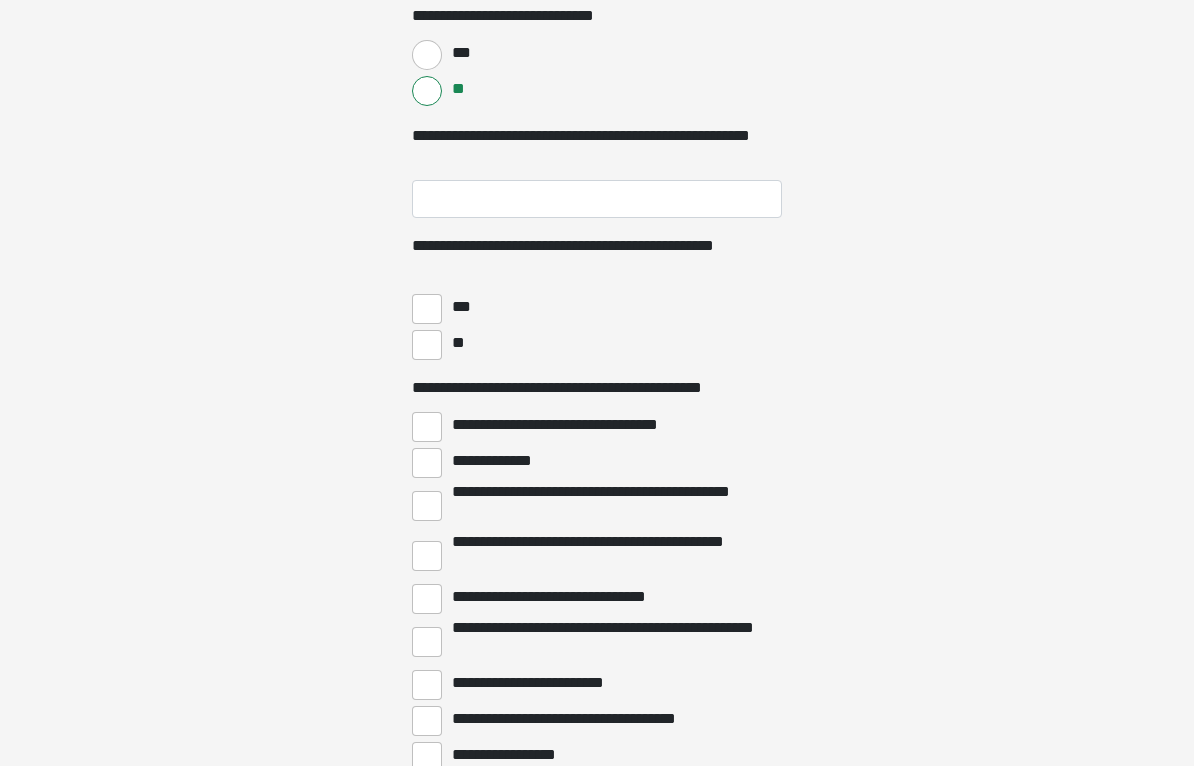 scroll, scrollTop: 4650, scrollLeft: 0, axis: vertical 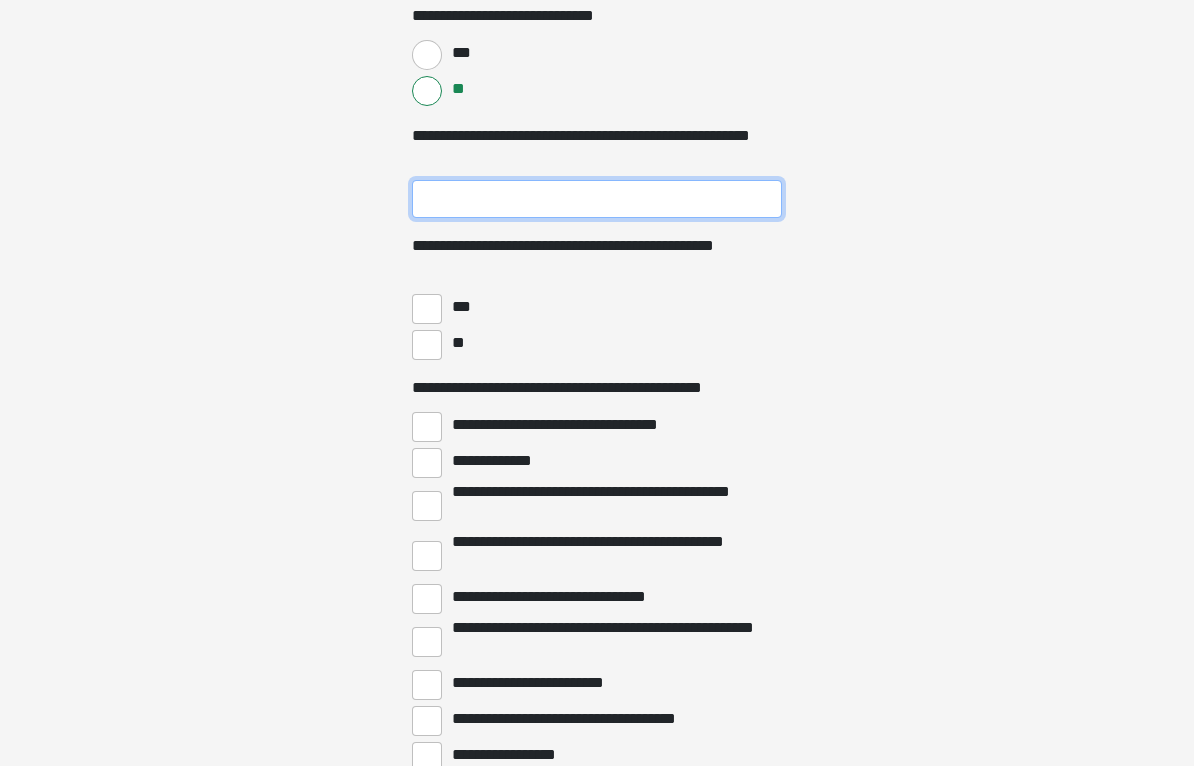click on "**********" at bounding box center (597, 199) 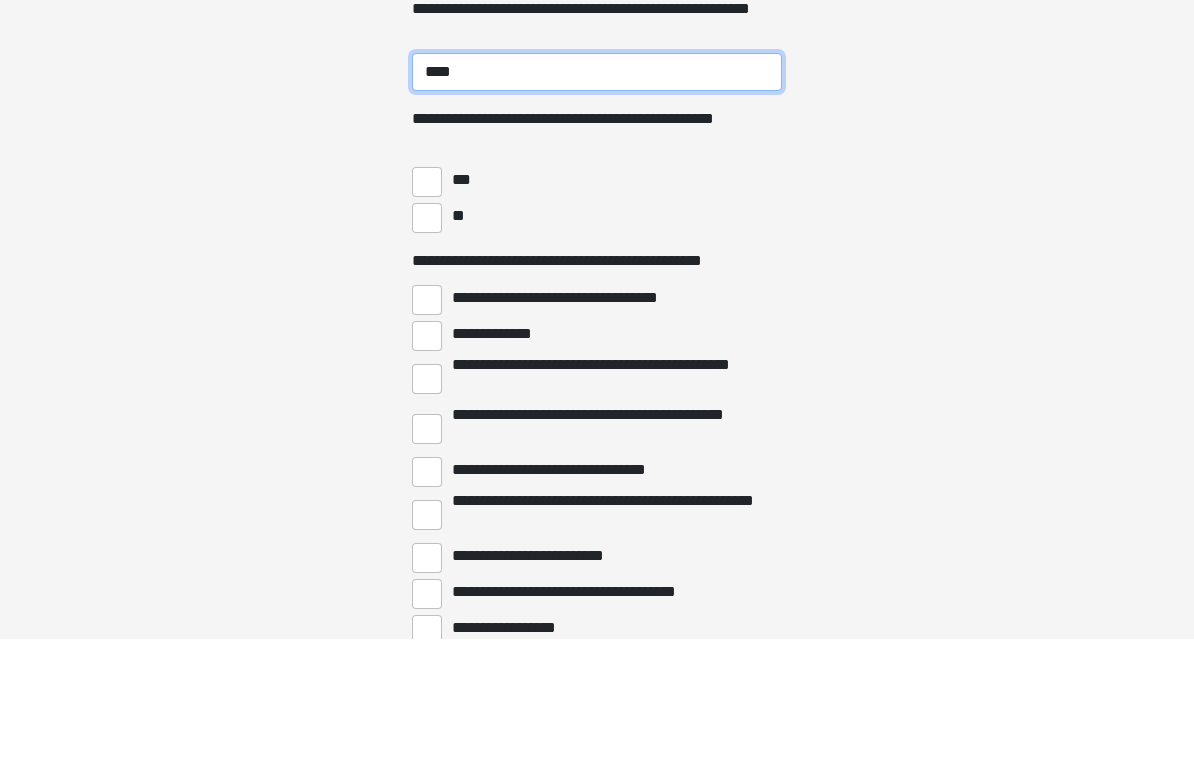 type on "****" 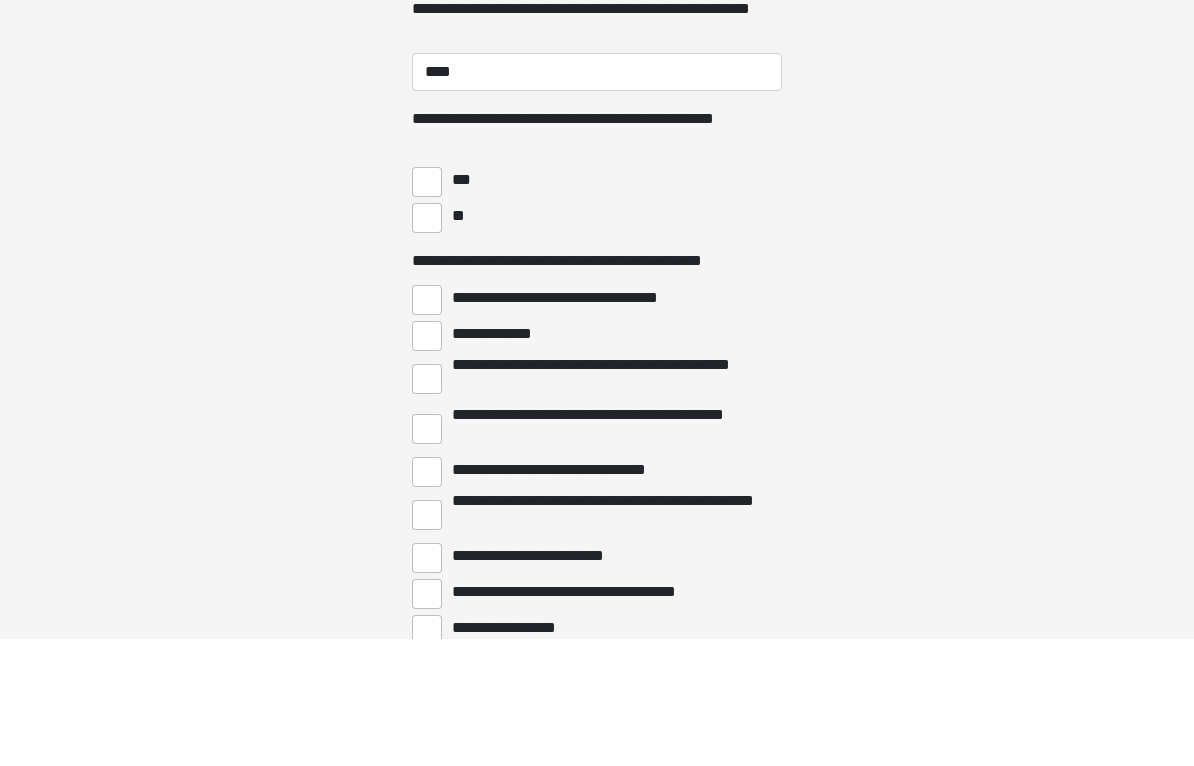 click on "**" at bounding box center (427, 345) 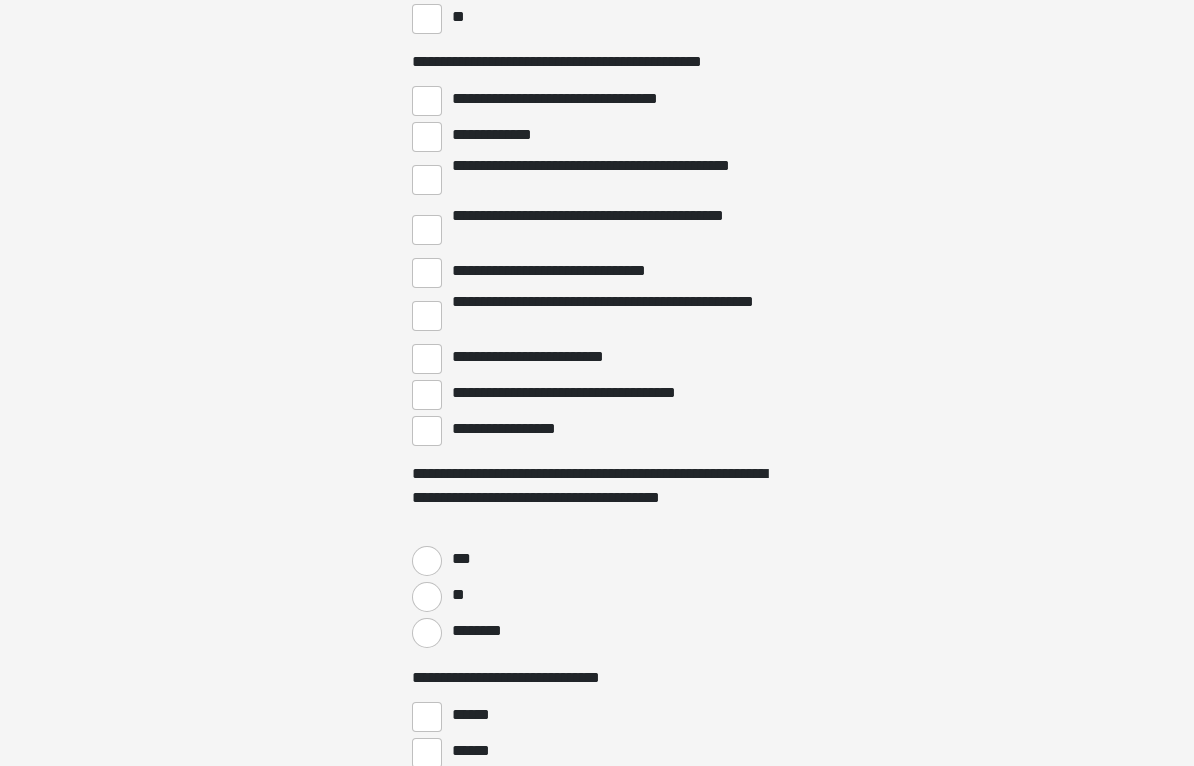 scroll, scrollTop: 4976, scrollLeft: 0, axis: vertical 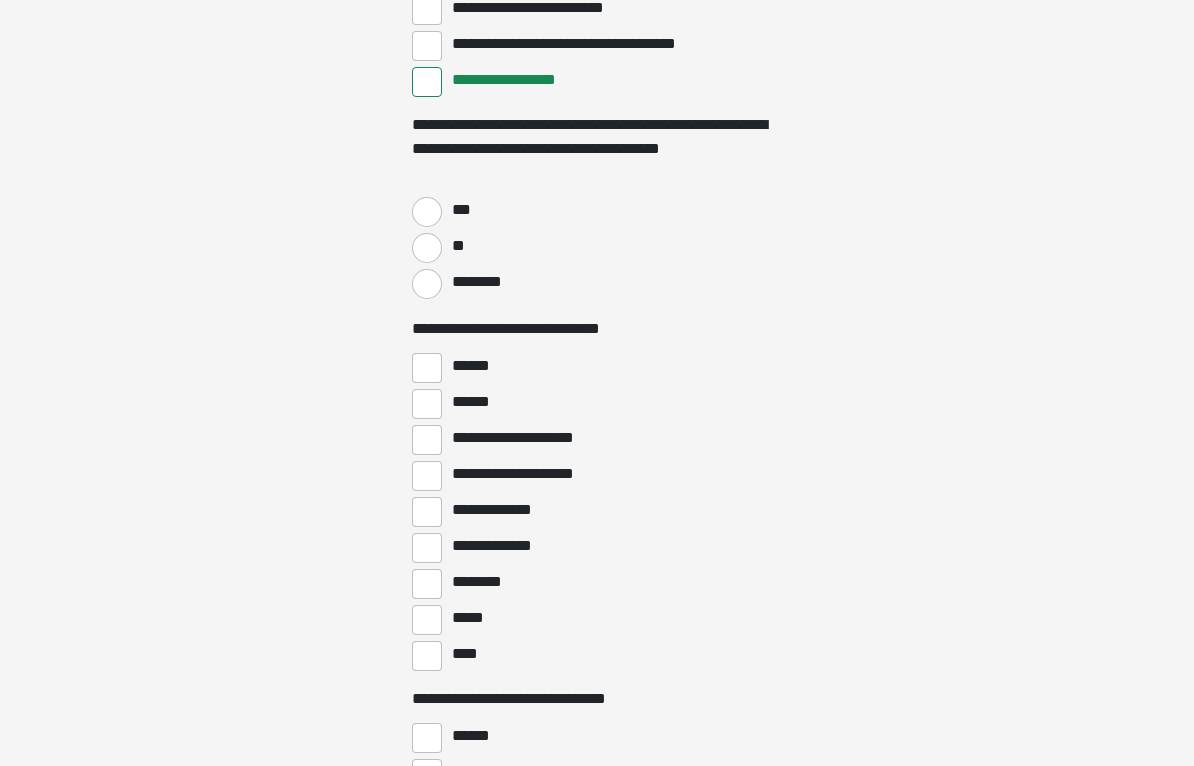 click on "**" at bounding box center (427, 248) 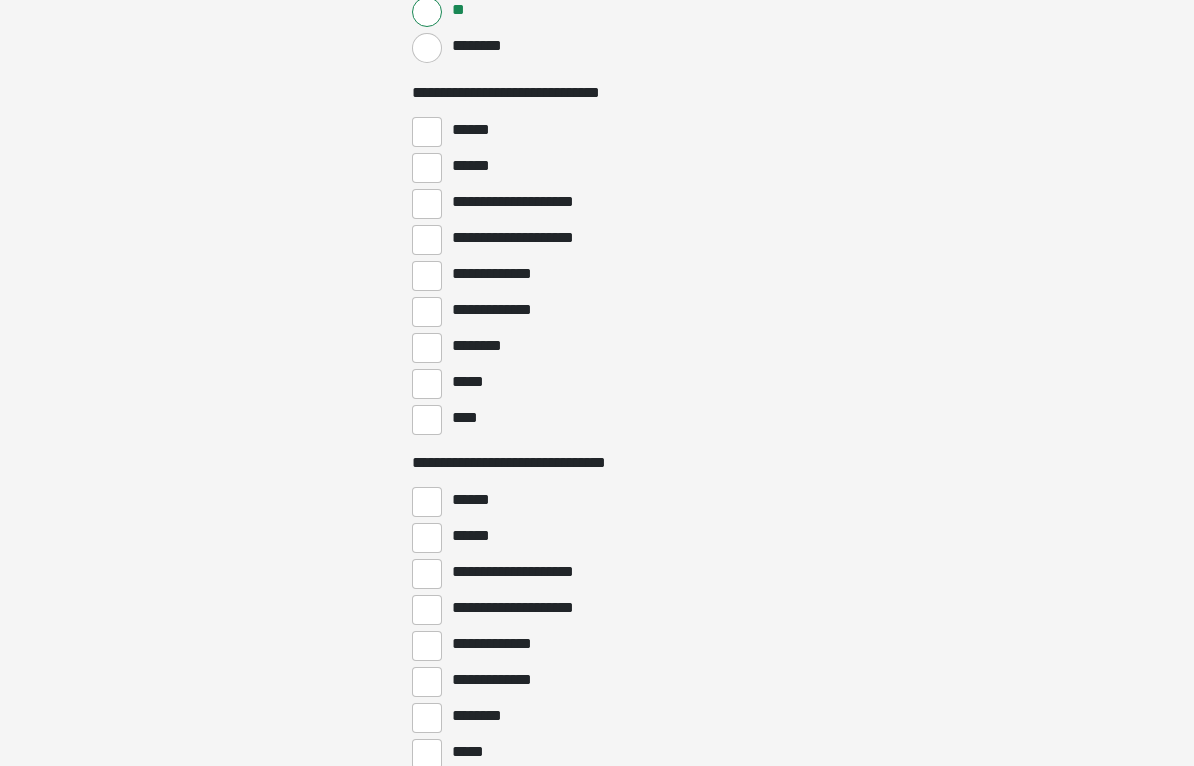click on "****" at bounding box center [427, 420] 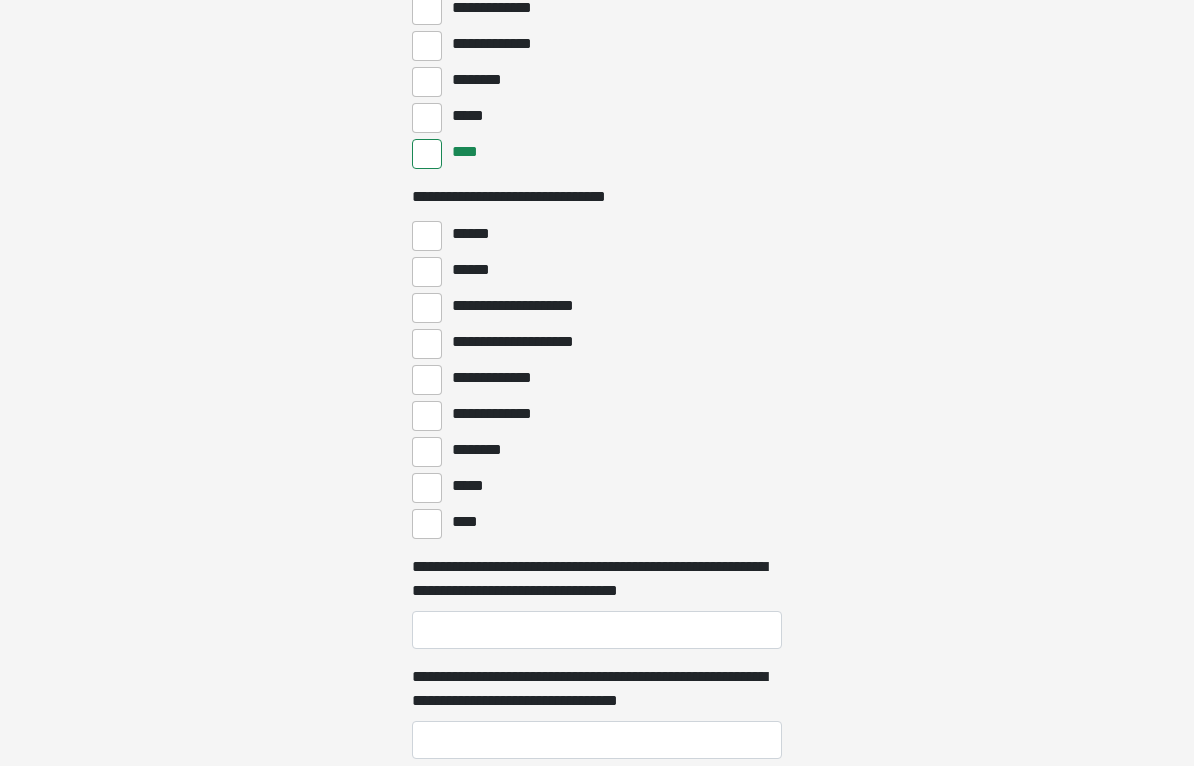 scroll, scrollTop: 5828, scrollLeft: 0, axis: vertical 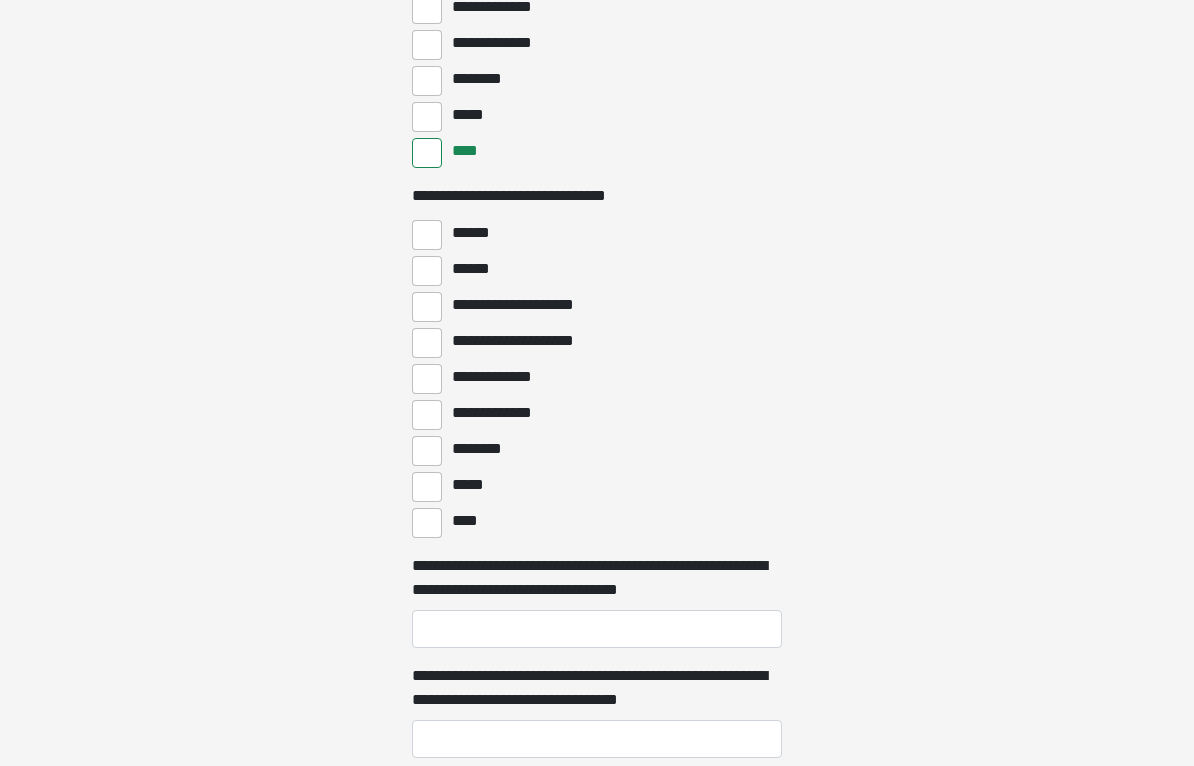 click on "****" at bounding box center [427, 523] 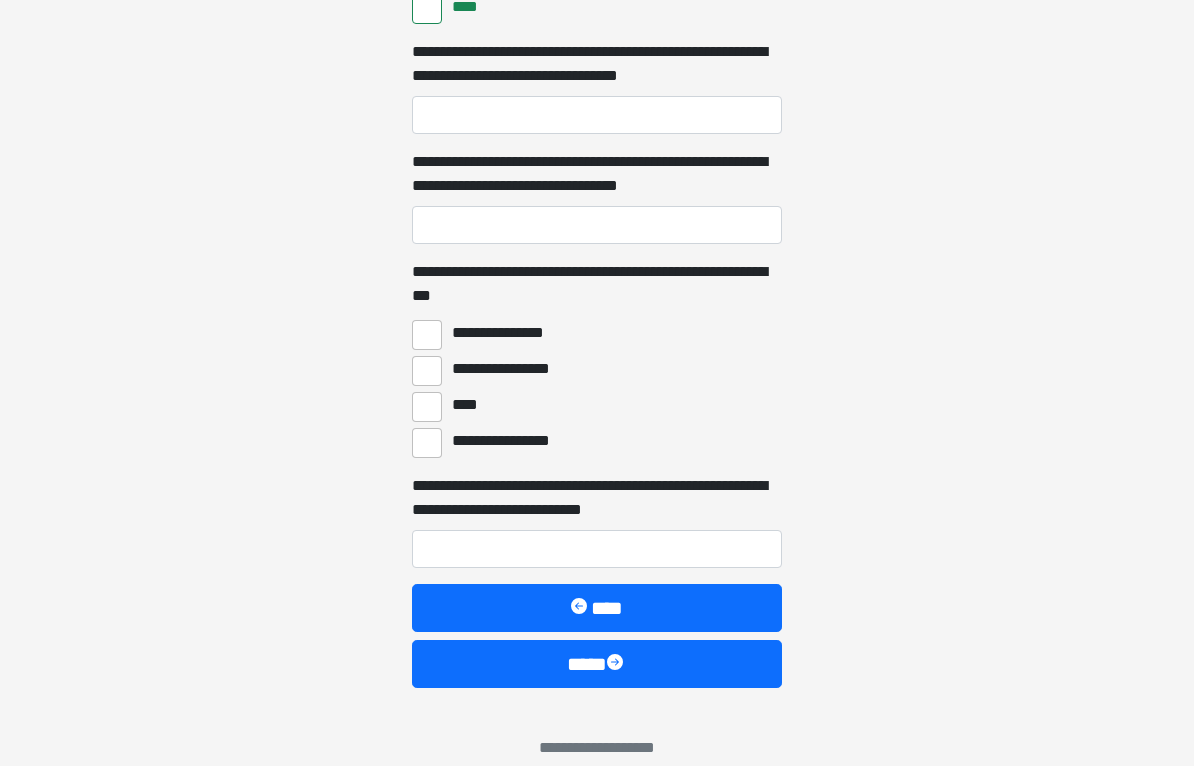scroll, scrollTop: 6342, scrollLeft: 0, axis: vertical 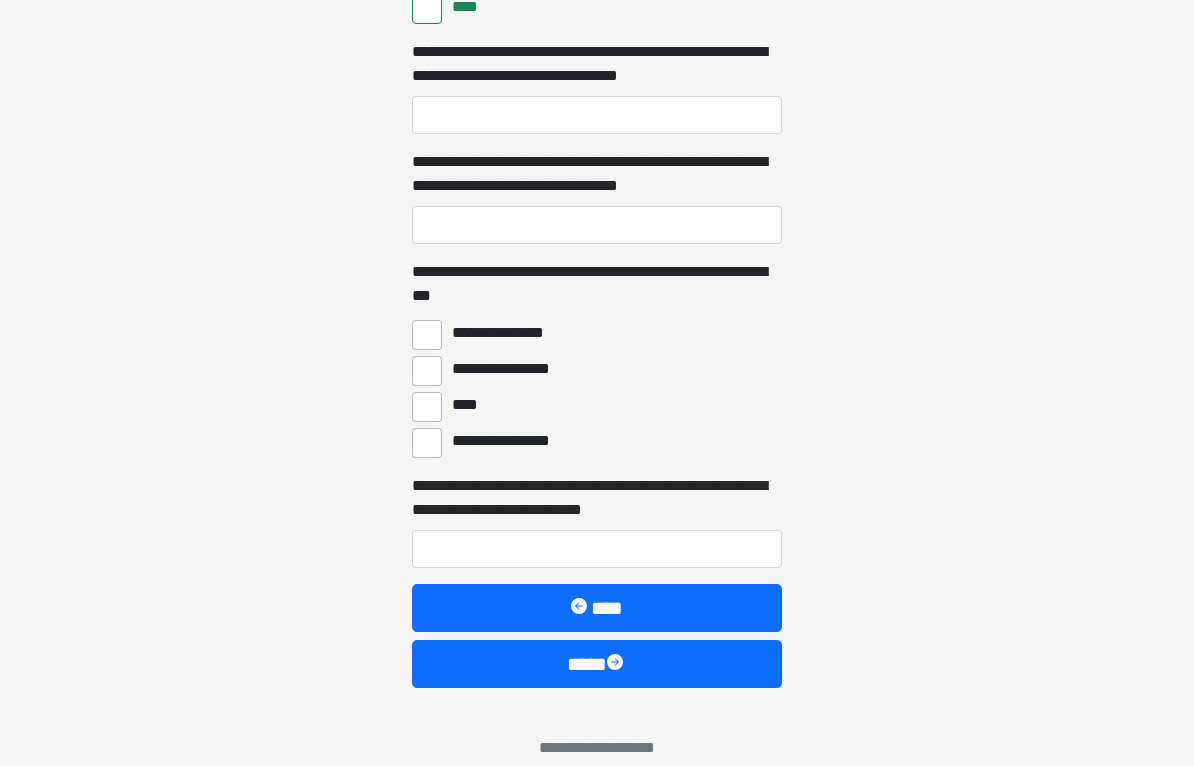 click on "****" at bounding box center [427, 407] 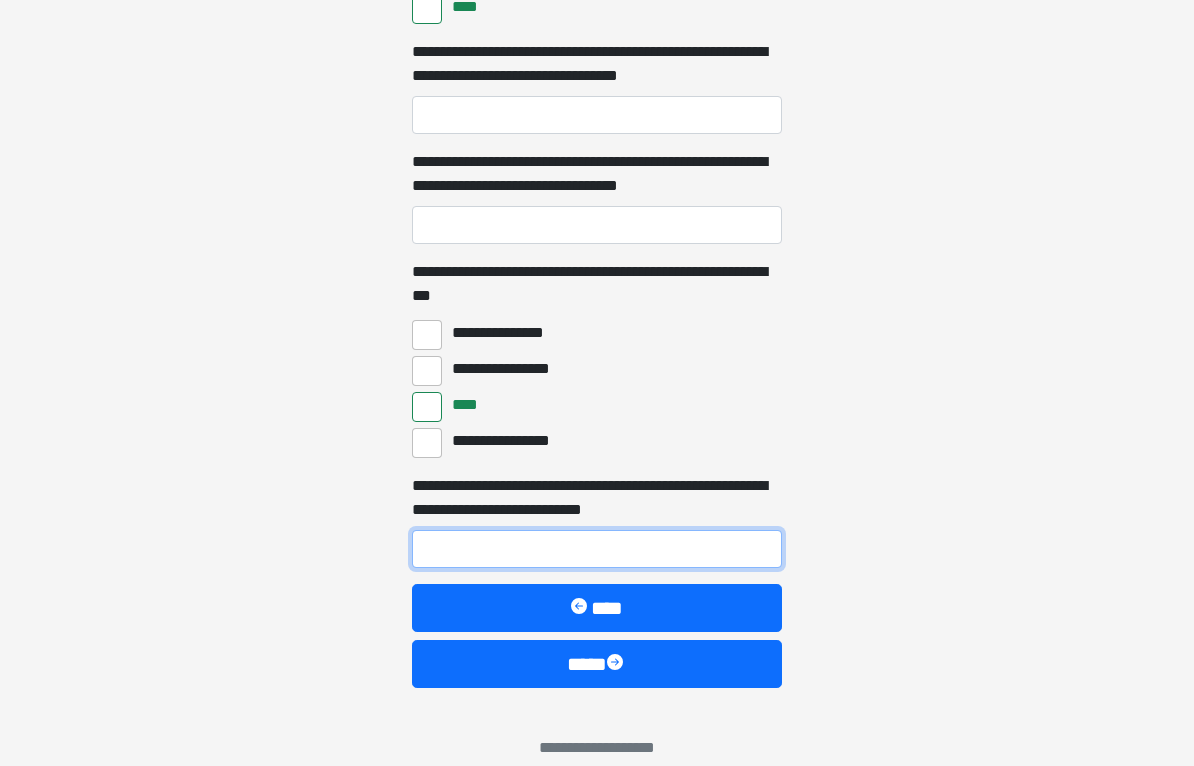 click on "**********" at bounding box center [597, 549] 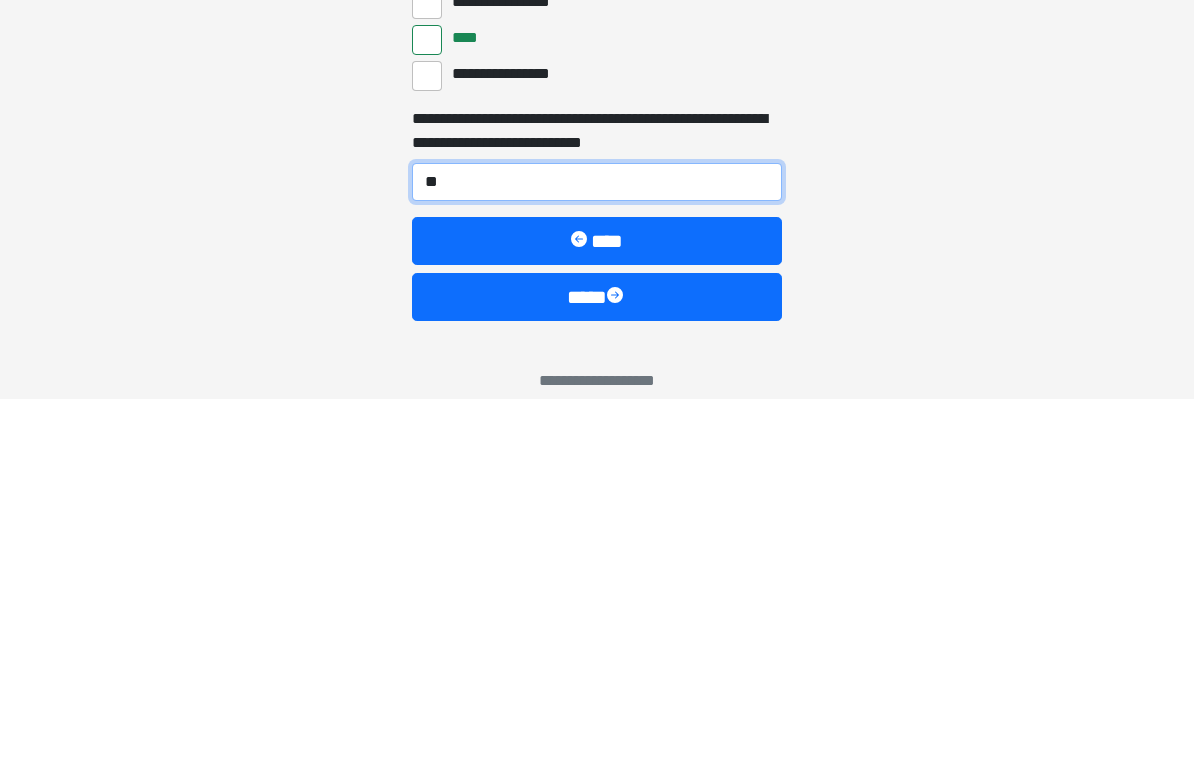type on "***" 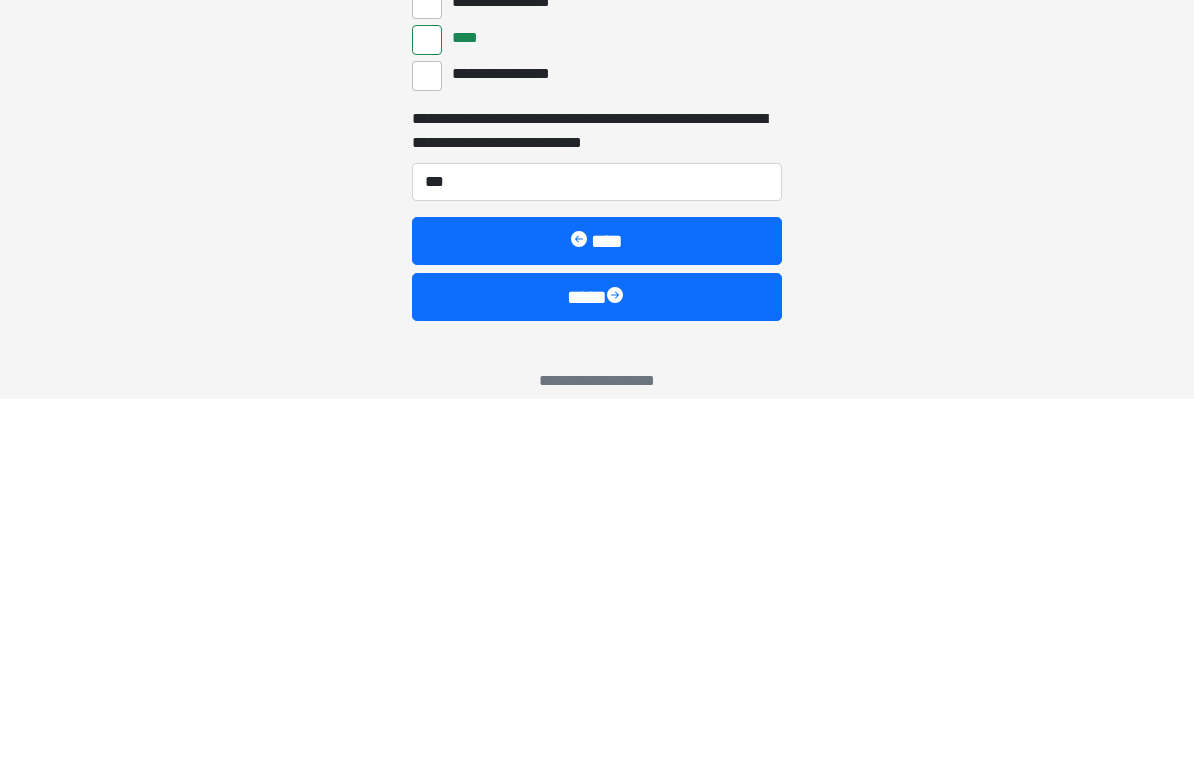 click on "****" at bounding box center (597, 664) 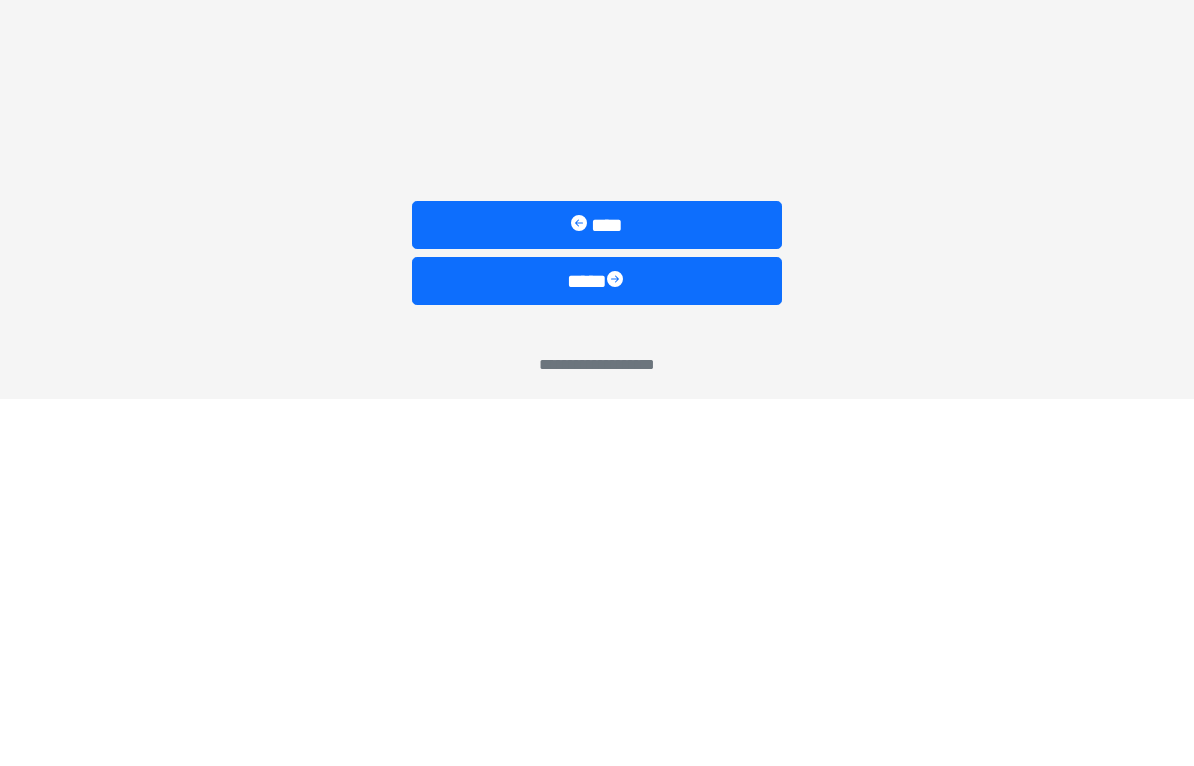 scroll, scrollTop: 1438, scrollLeft: 0, axis: vertical 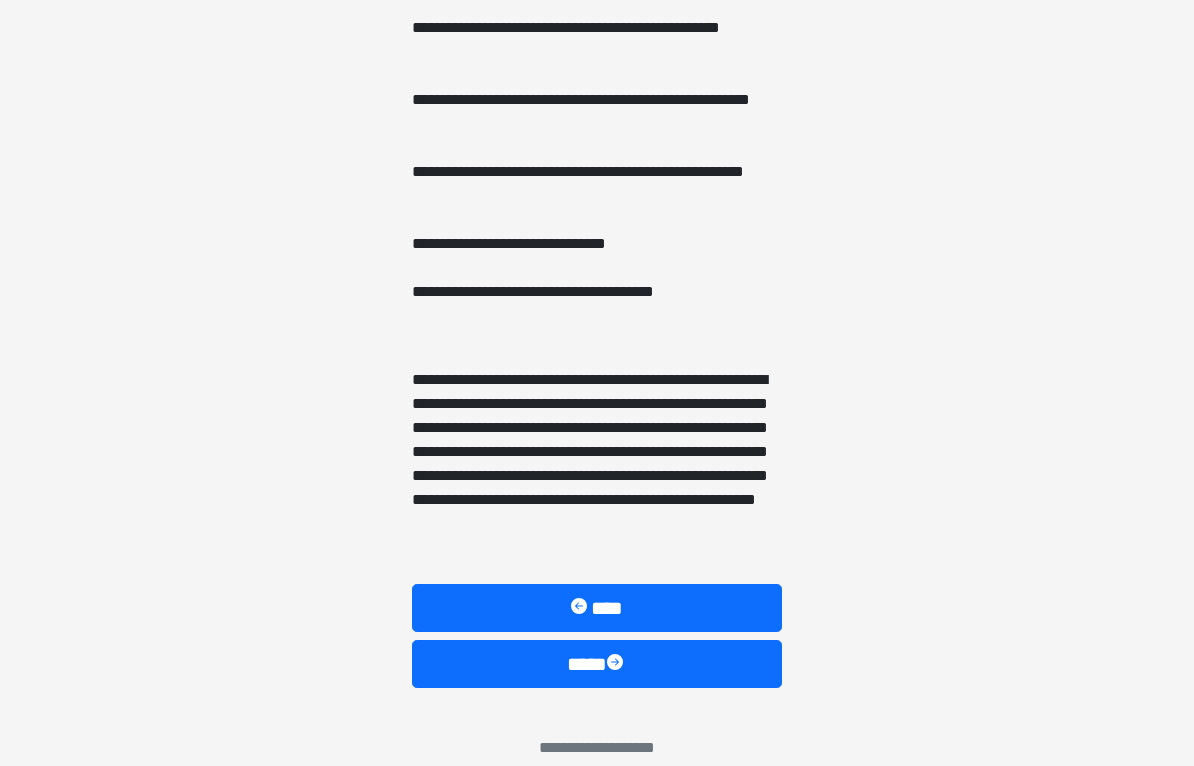 click at bounding box center [617, 664] 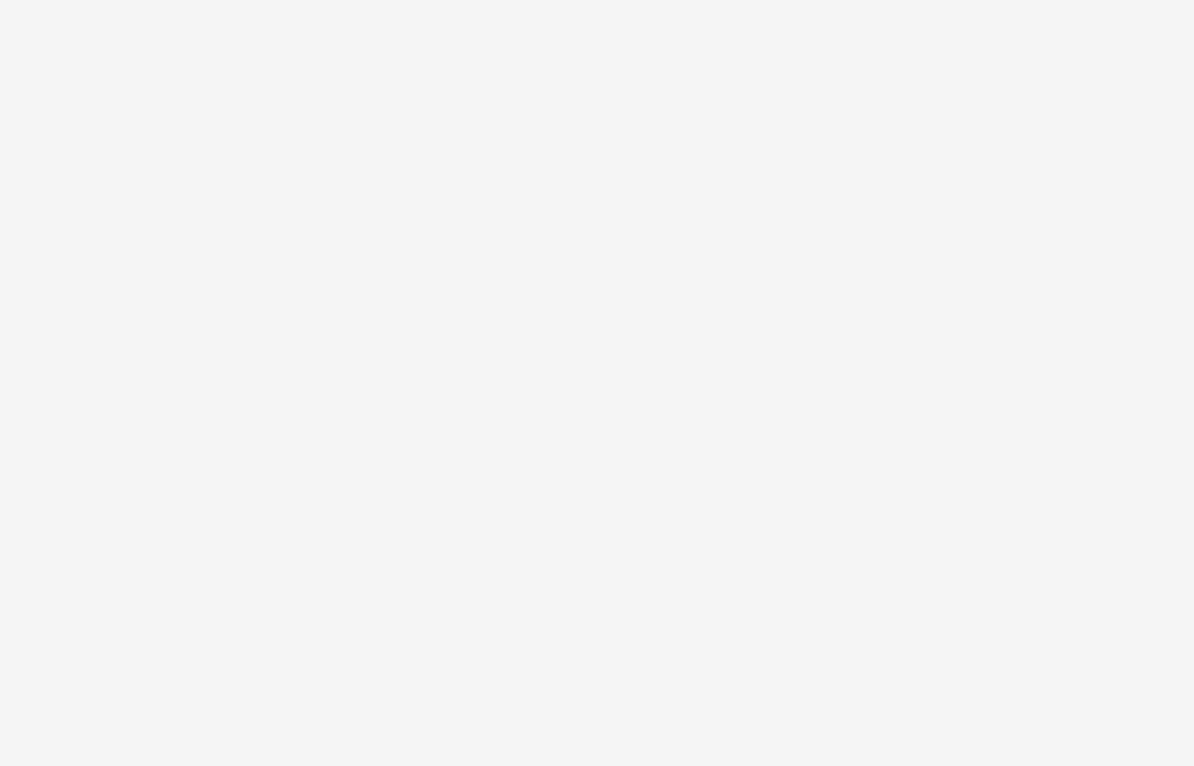 scroll, scrollTop: 0, scrollLeft: 0, axis: both 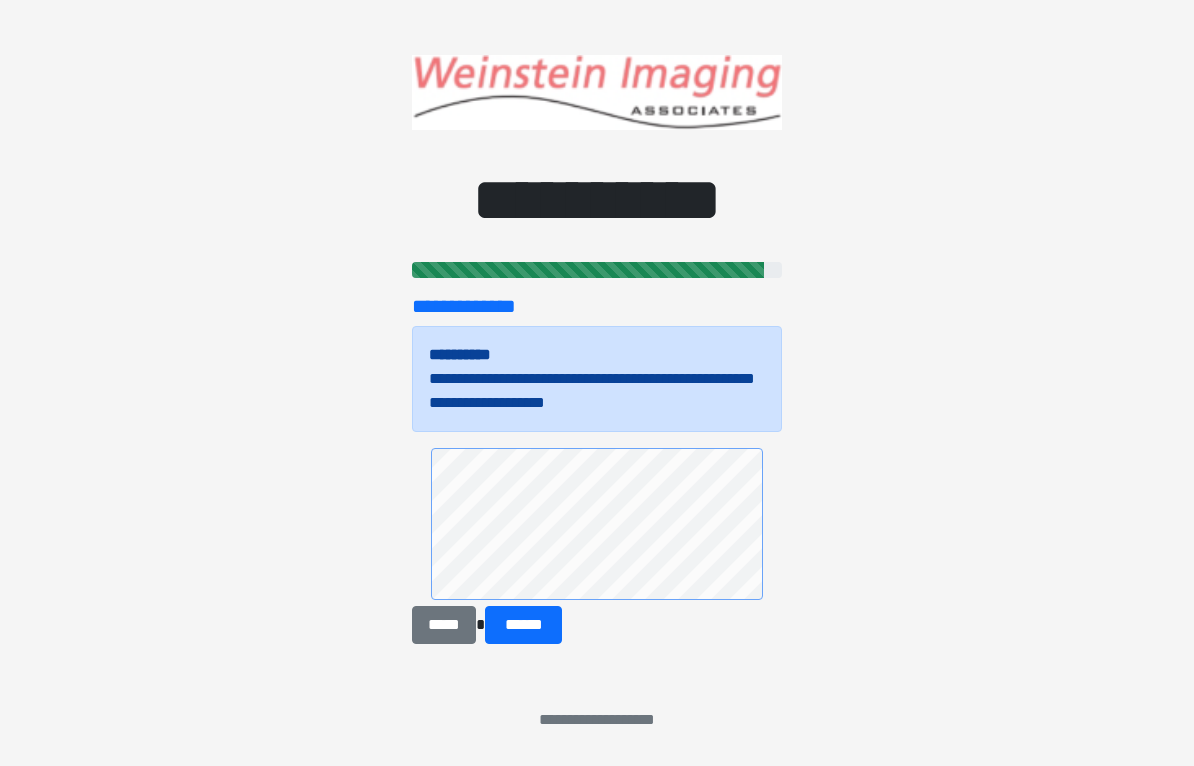 click on "******" at bounding box center (523, 625) 